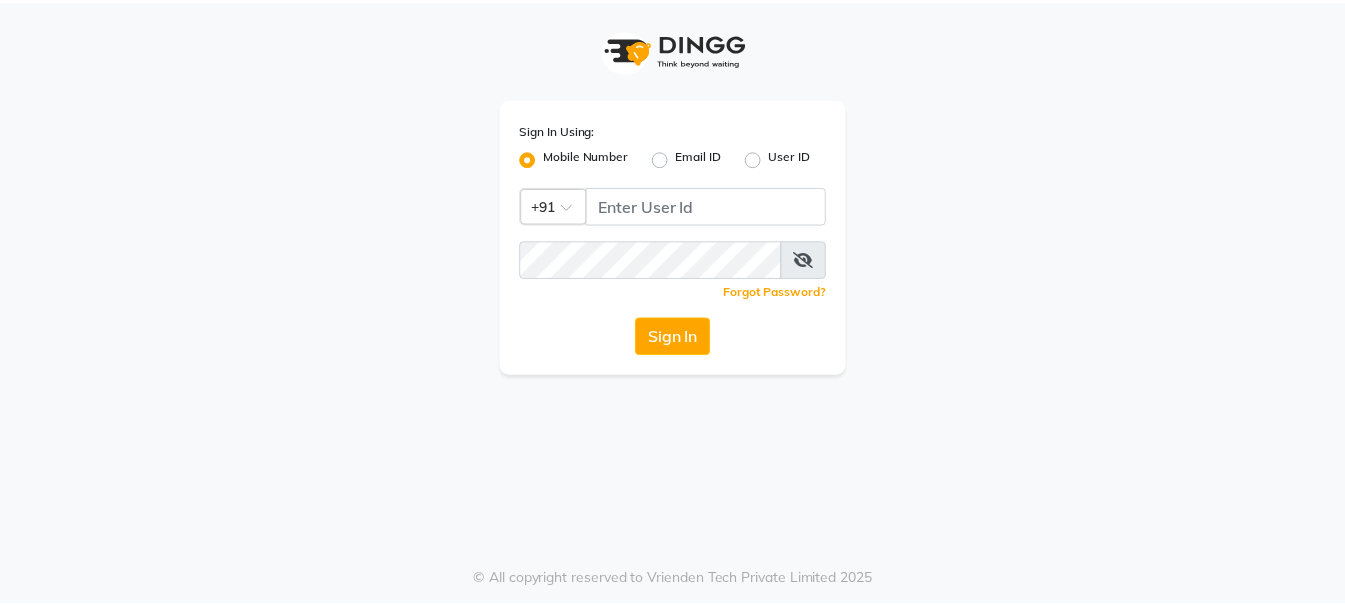 scroll, scrollTop: 0, scrollLeft: 0, axis: both 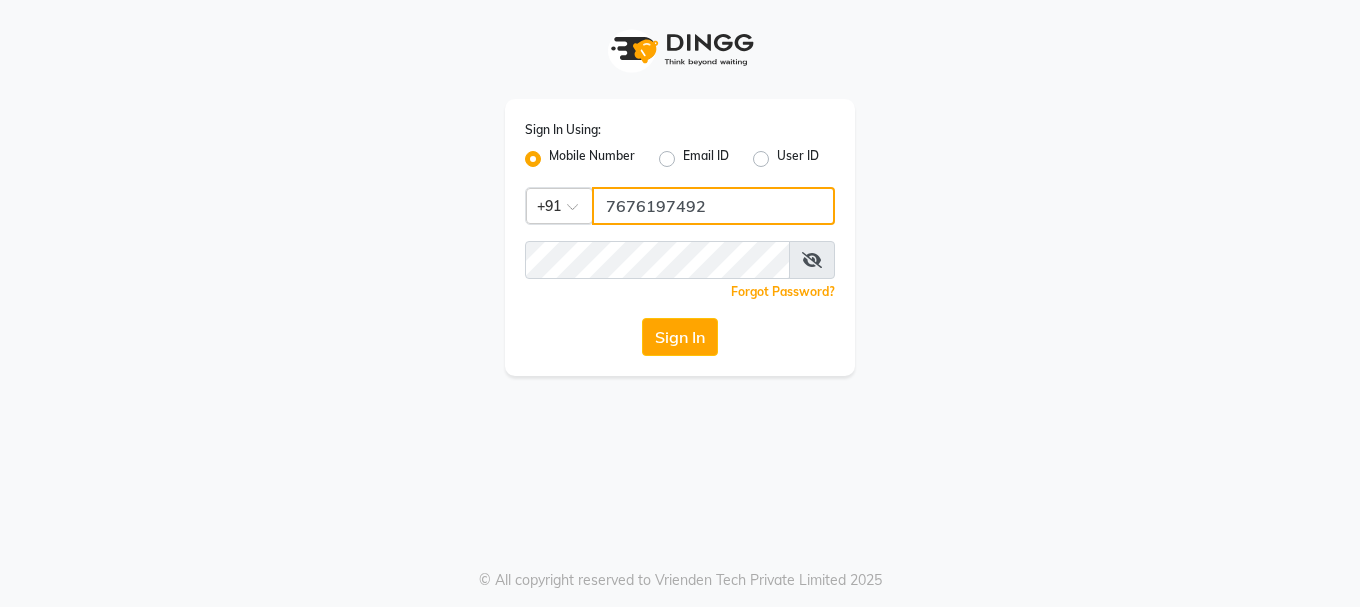 click on "7676197492" 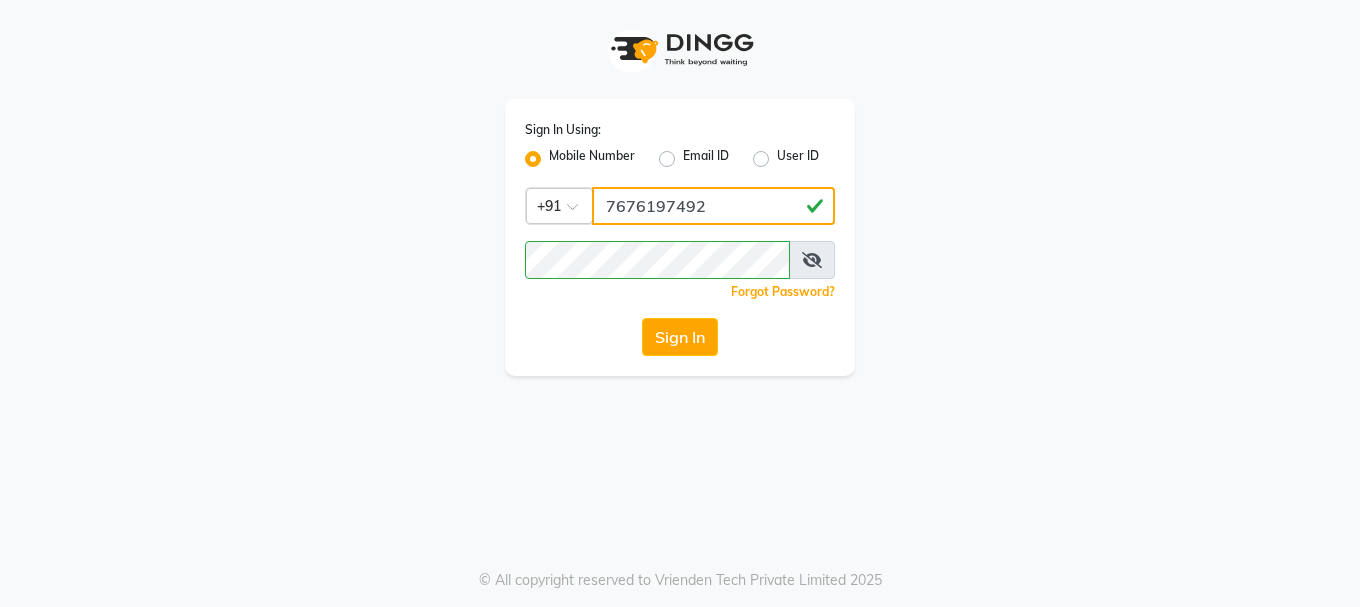 type on "9606297345" 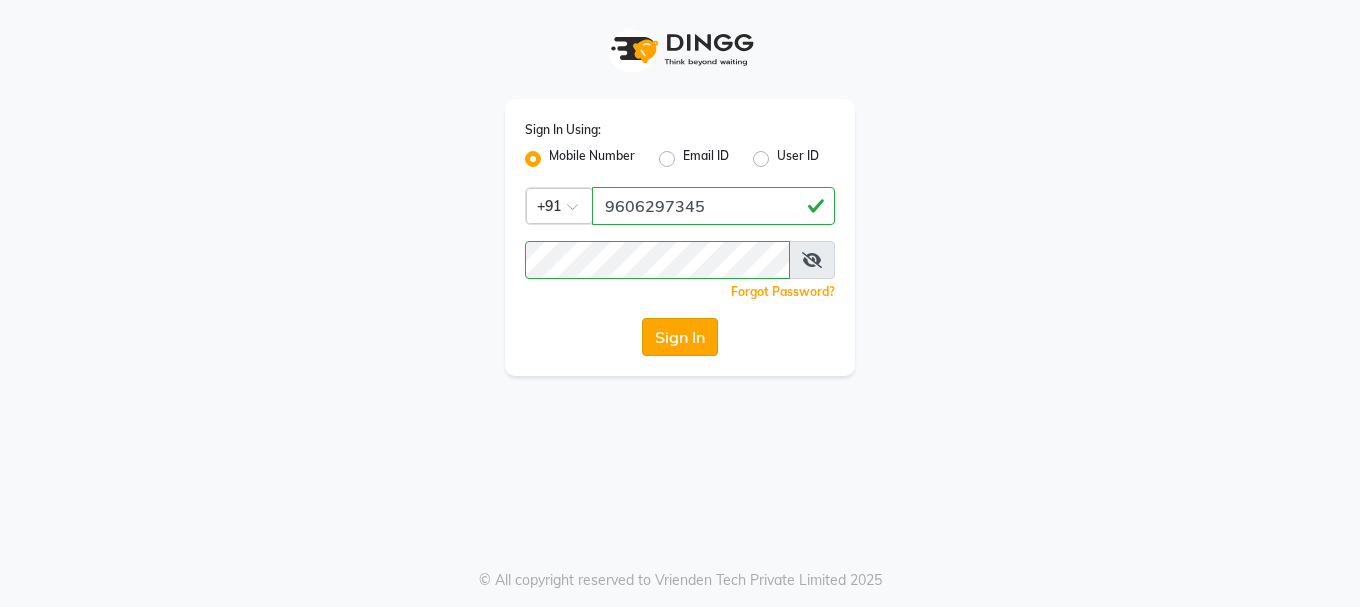 click on "Sign In" 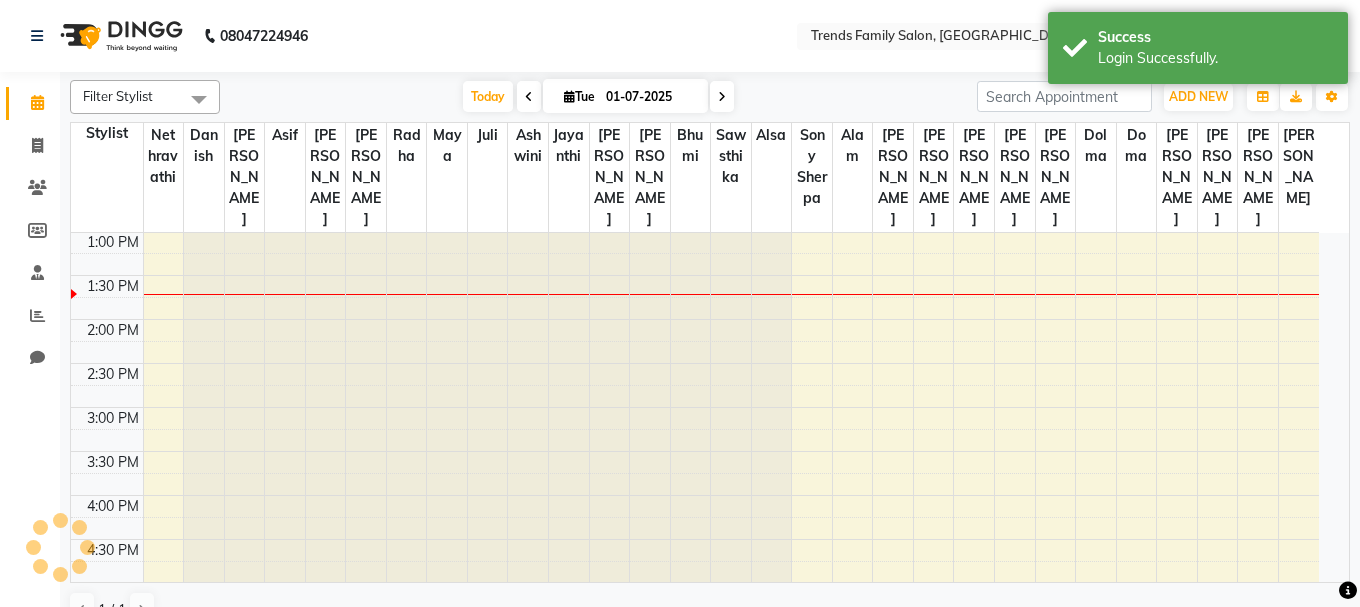 scroll, scrollTop: 0, scrollLeft: 0, axis: both 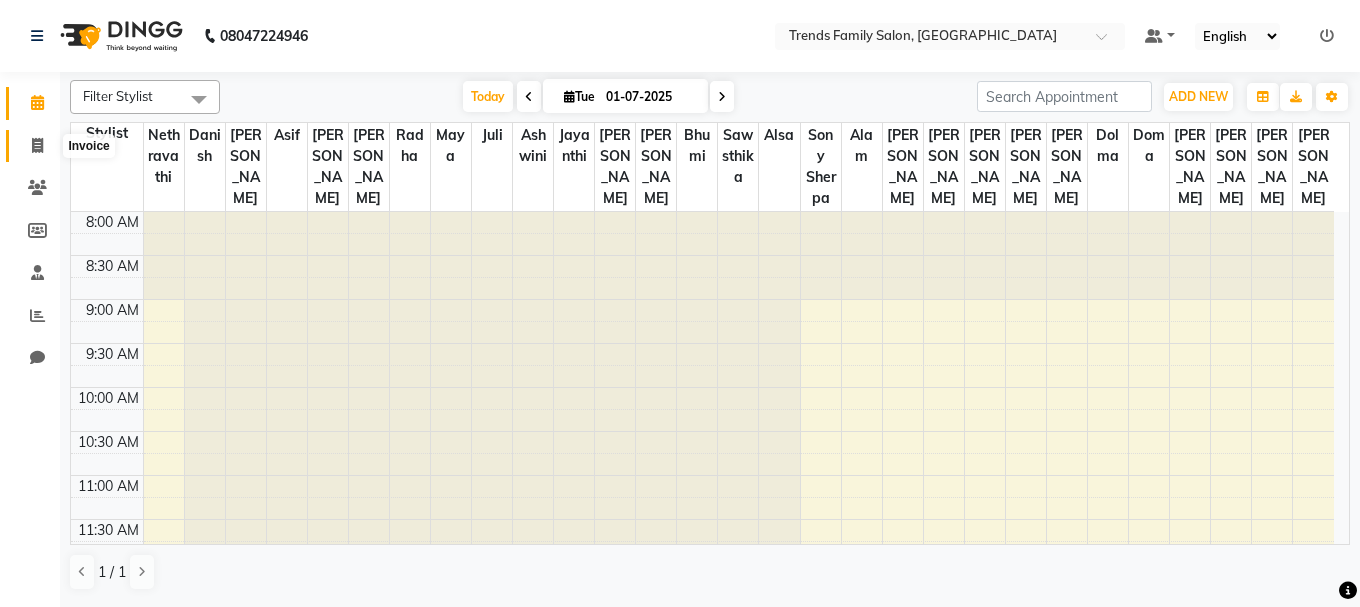 click 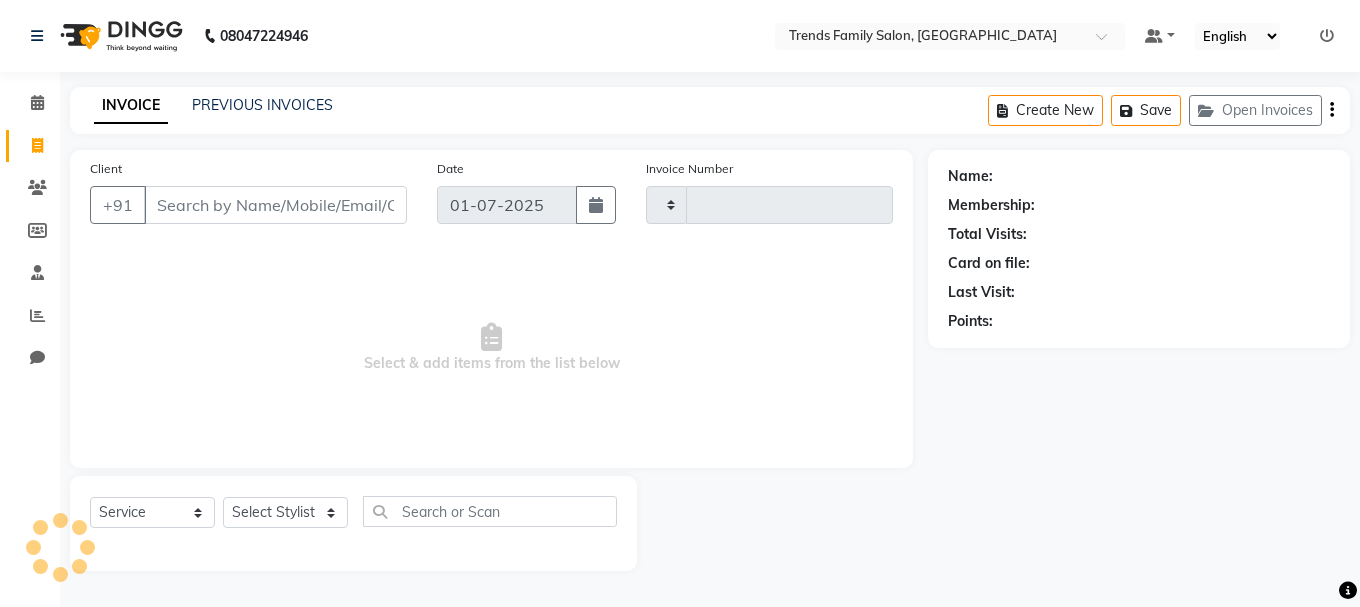 click on "Client" at bounding box center (275, 205) 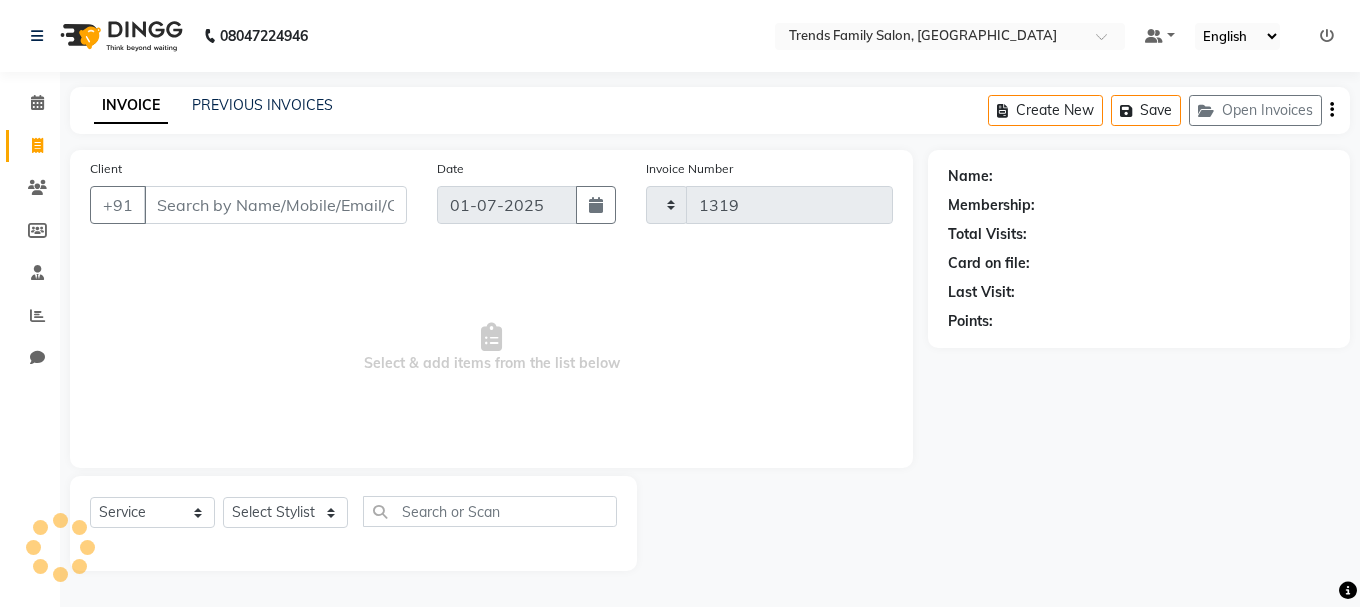 select on "8458" 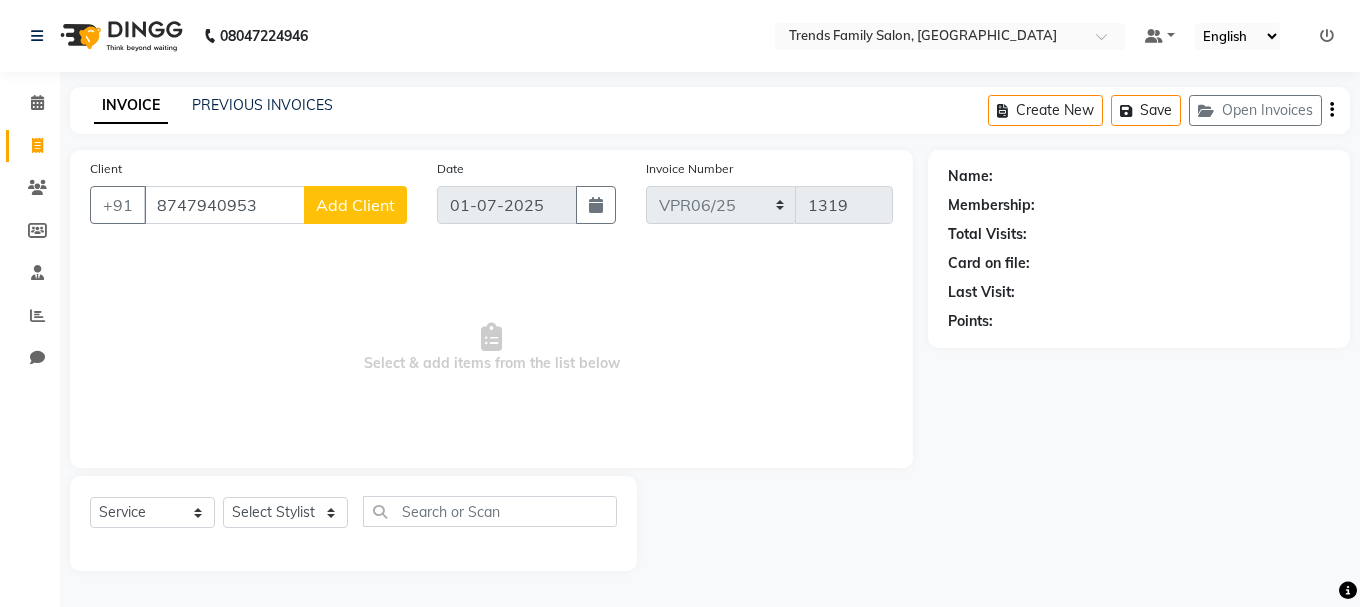 type on "8747940953" 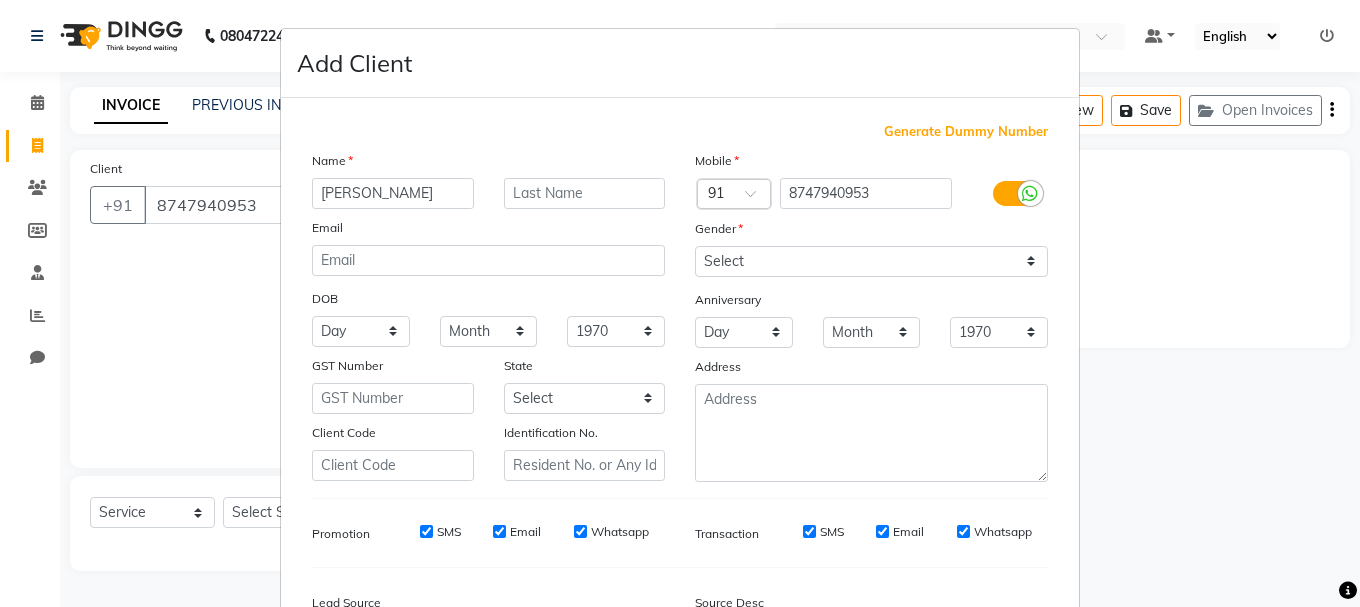 type on "[PERSON_NAME]" 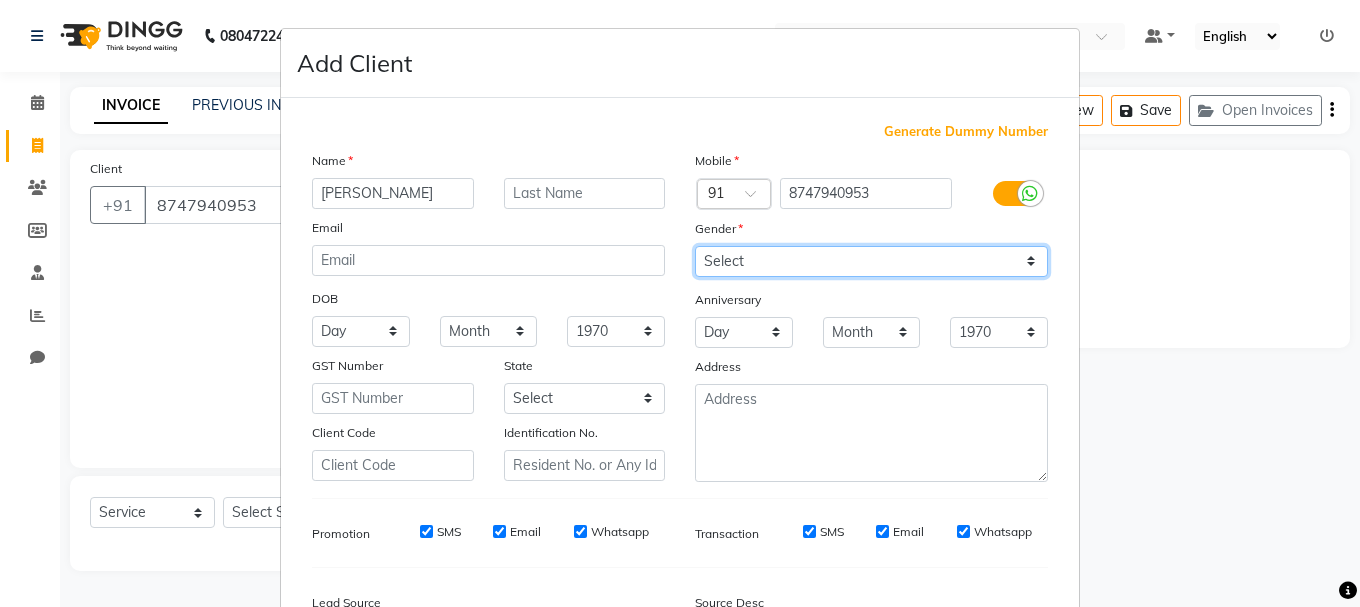 click on "Select [DEMOGRAPHIC_DATA] [DEMOGRAPHIC_DATA] Other Prefer Not To Say" at bounding box center (871, 261) 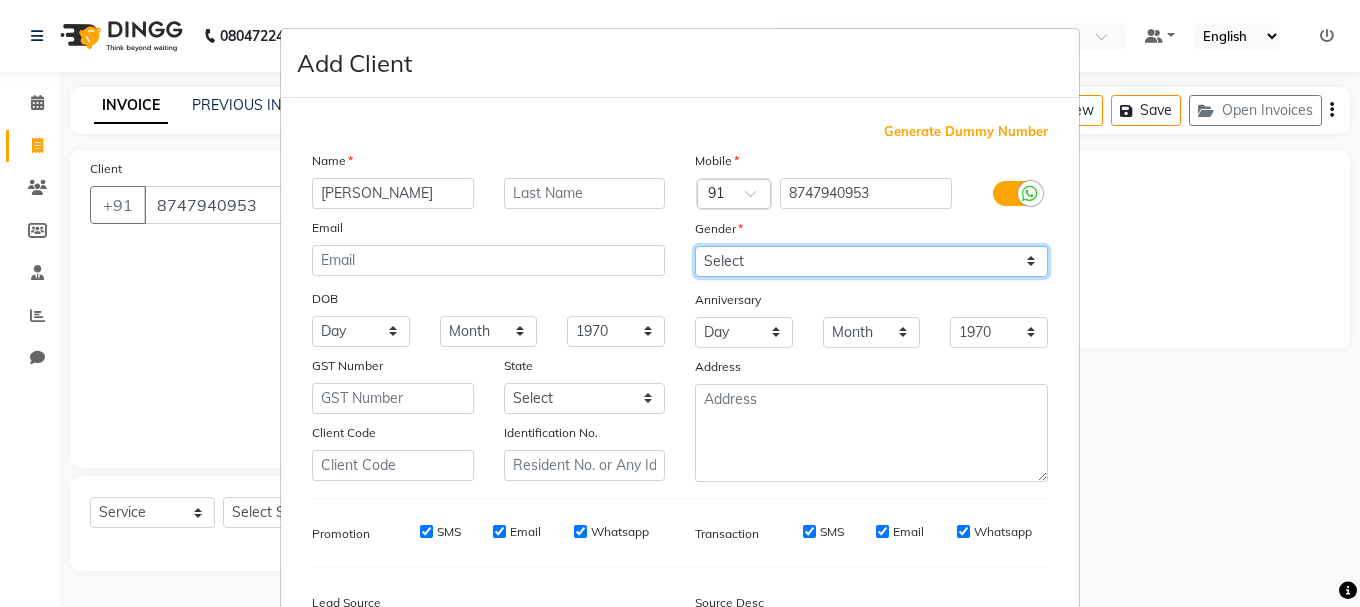 select on "[DEMOGRAPHIC_DATA]" 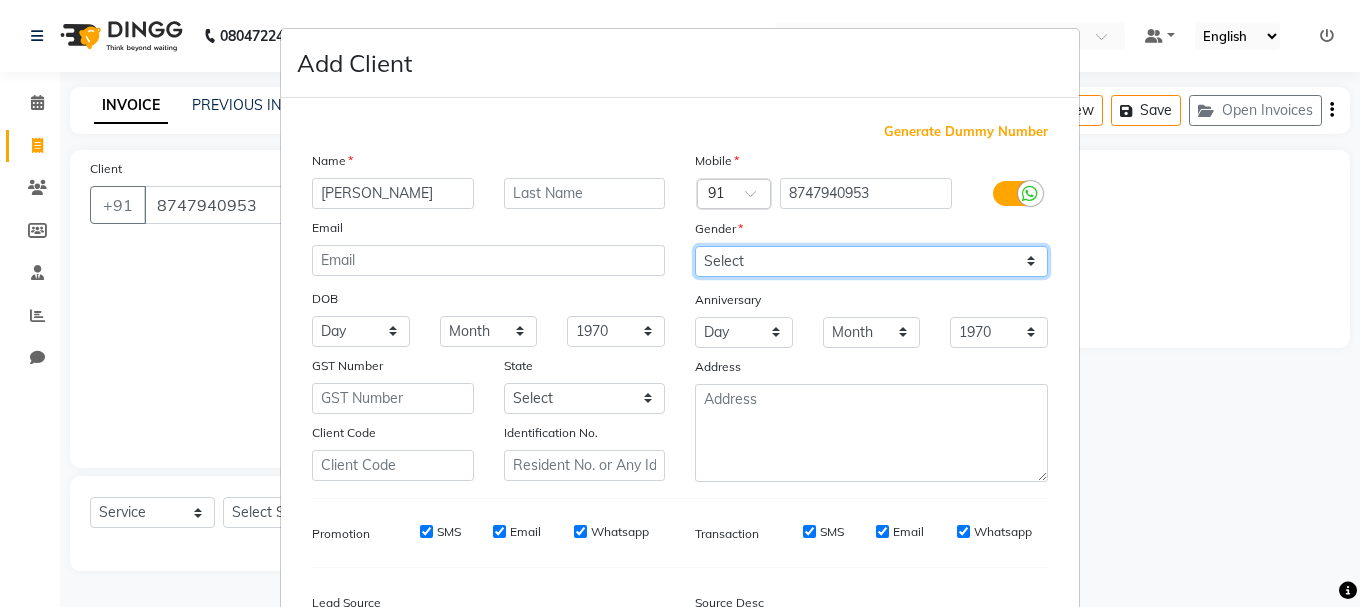 click on "Select [DEMOGRAPHIC_DATA] [DEMOGRAPHIC_DATA] Other Prefer Not To Say" at bounding box center [871, 261] 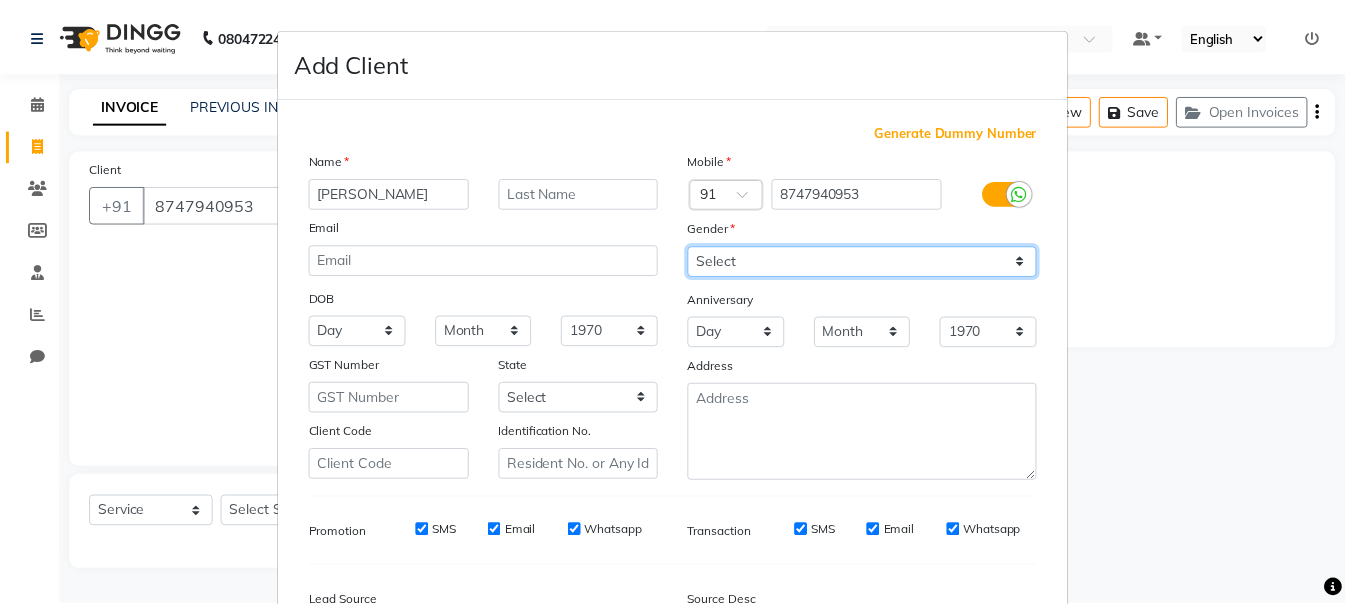 scroll, scrollTop: 242, scrollLeft: 0, axis: vertical 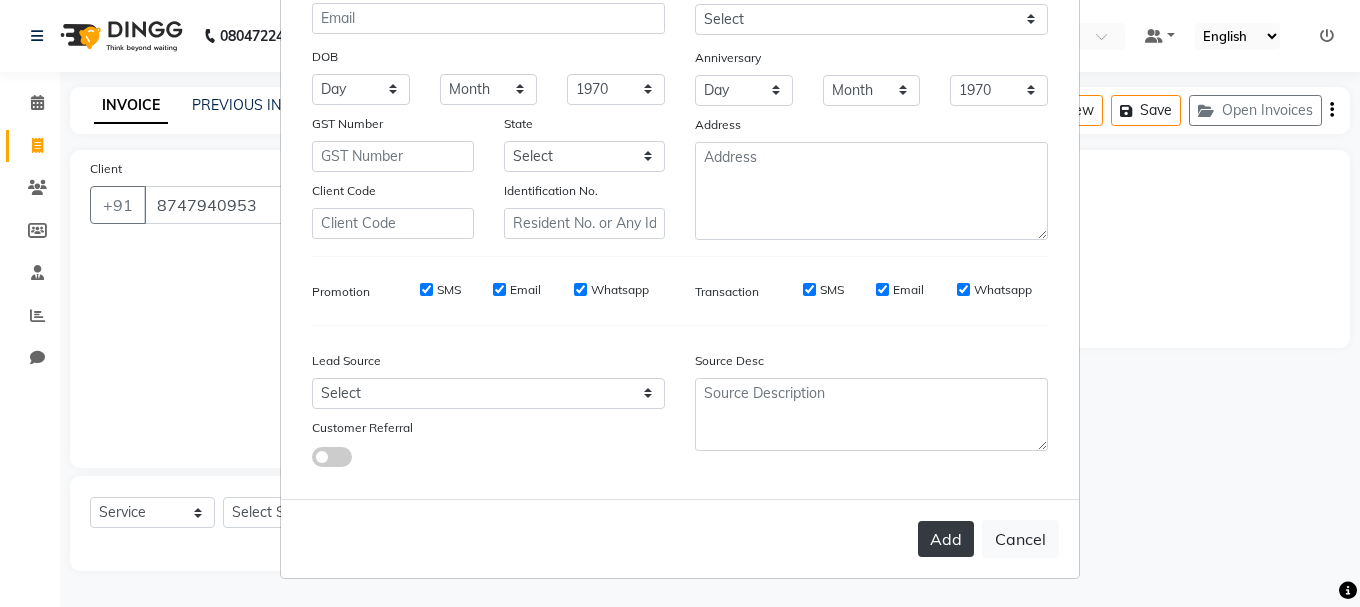 click on "Add" at bounding box center [946, 539] 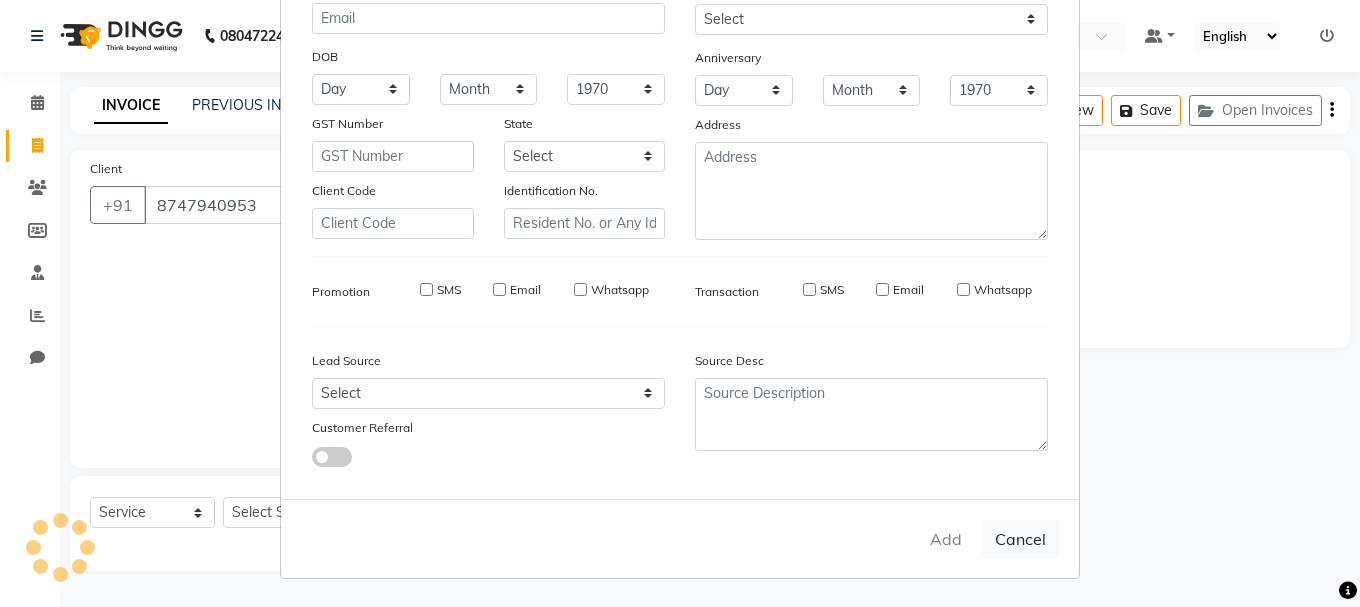 type on "87******53" 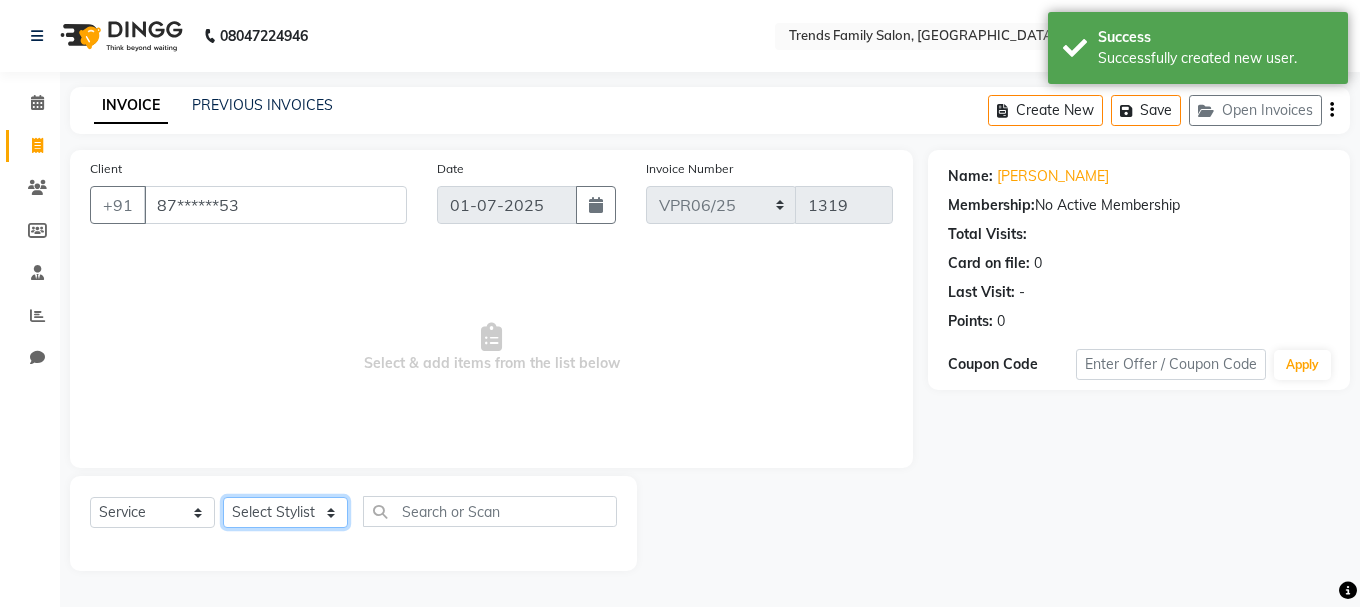 click on "Select Stylist [PERSON_NAME] Ali Alsa Amaritha Ashwini [PERSON_NAME] Bhaktha Bhumi Danish Dolma [PERSON_NAME] [PERSON_NAME] Lakshmi  Maya [PERSON_NAME] [PERSON_NAME] [PERSON_NAME] [PERSON_NAME] [PERSON_NAME] Sawsthika [PERSON_NAME] Sony [PERSON_NAME] [PERSON_NAME]" 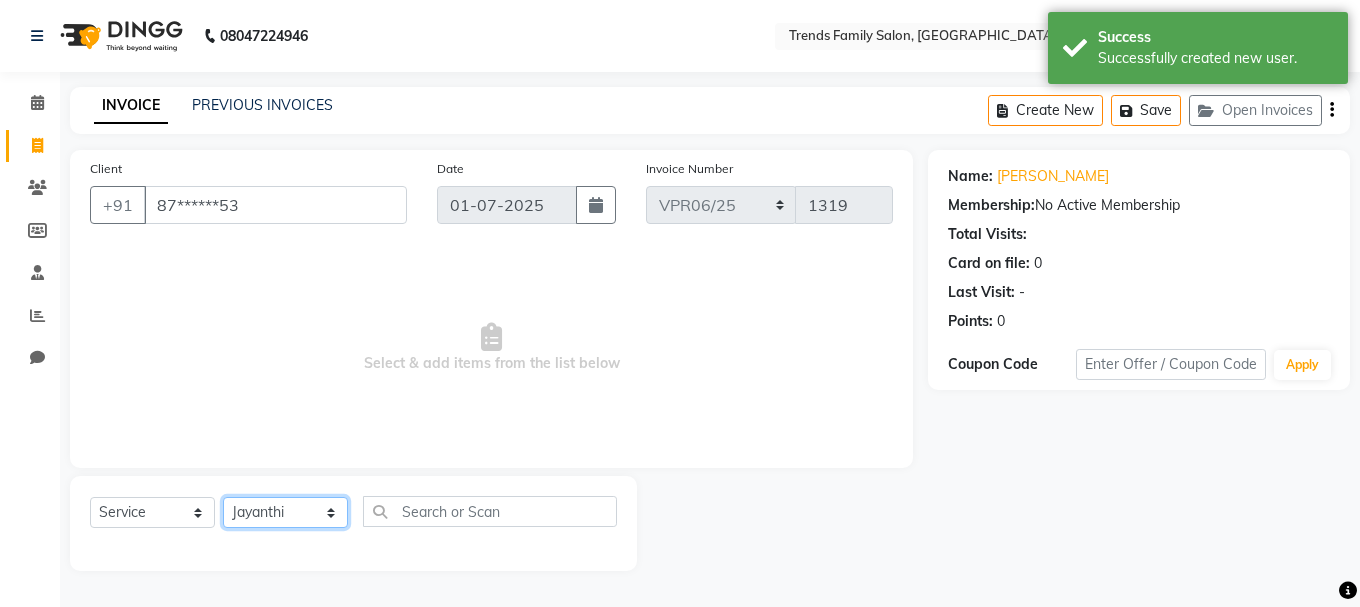 click on "Select Stylist [PERSON_NAME] Ali Alsa Amaritha Ashwini [PERSON_NAME] Bhaktha Bhumi Danish Dolma [PERSON_NAME] [PERSON_NAME] Lakshmi  Maya [PERSON_NAME] [PERSON_NAME] [PERSON_NAME] [PERSON_NAME] [PERSON_NAME] Sawsthika [PERSON_NAME] Sony [PERSON_NAME] [PERSON_NAME]" 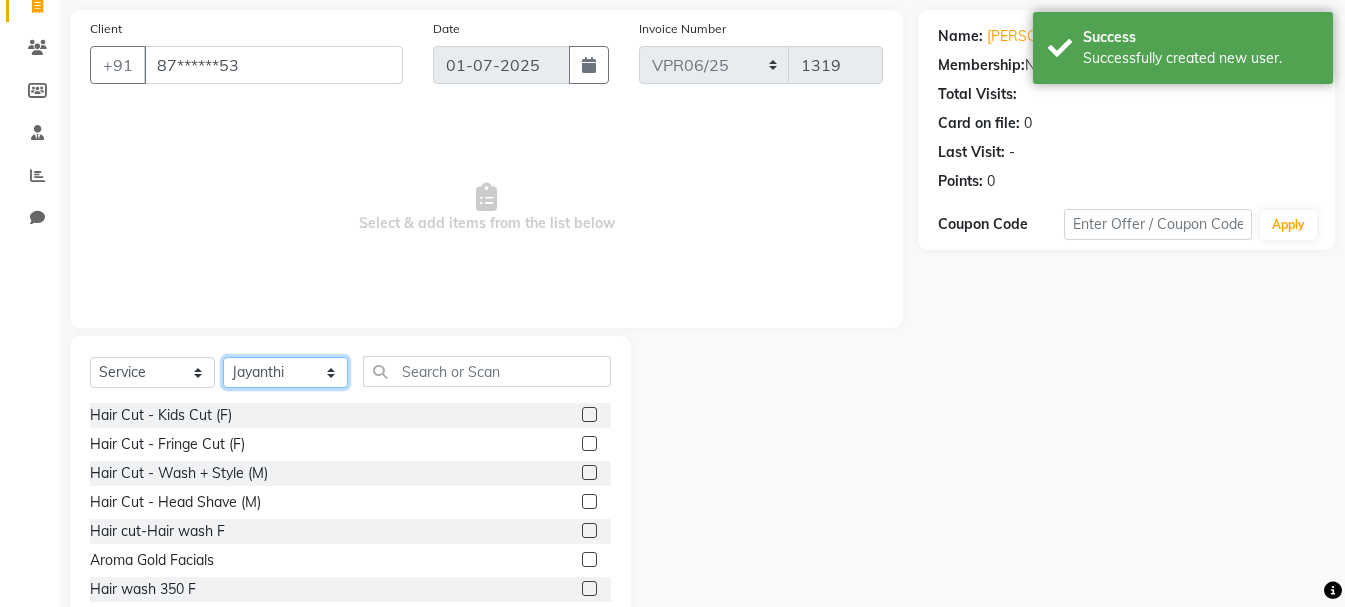 scroll, scrollTop: 194, scrollLeft: 0, axis: vertical 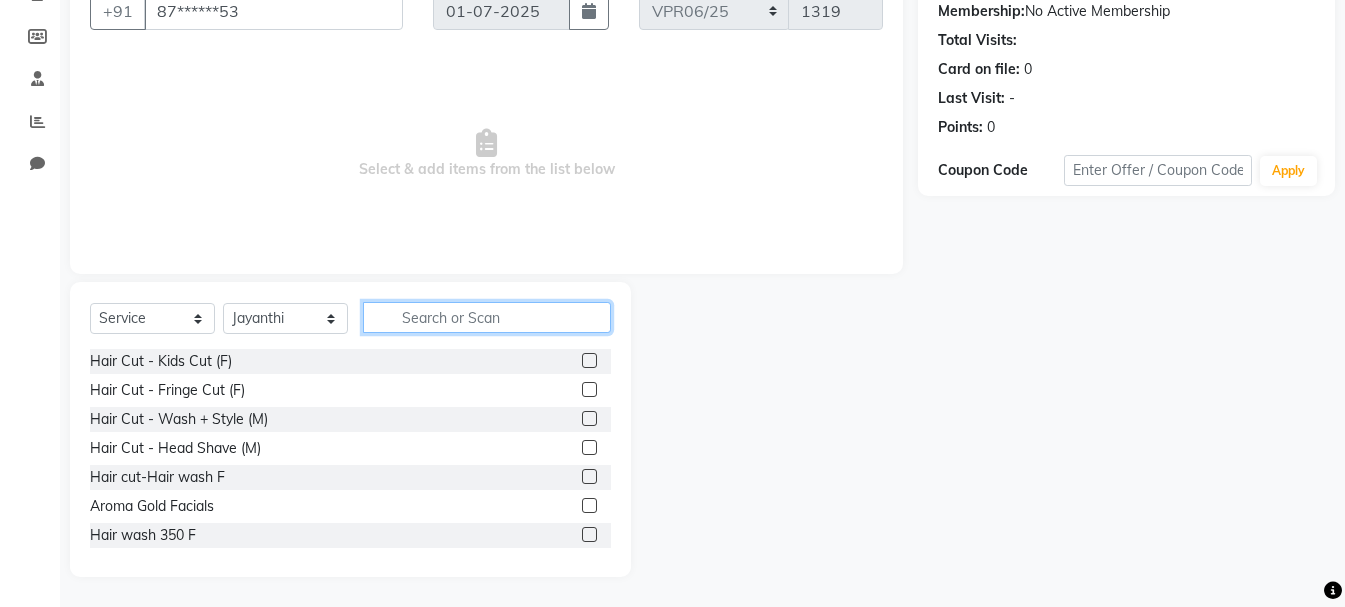 click 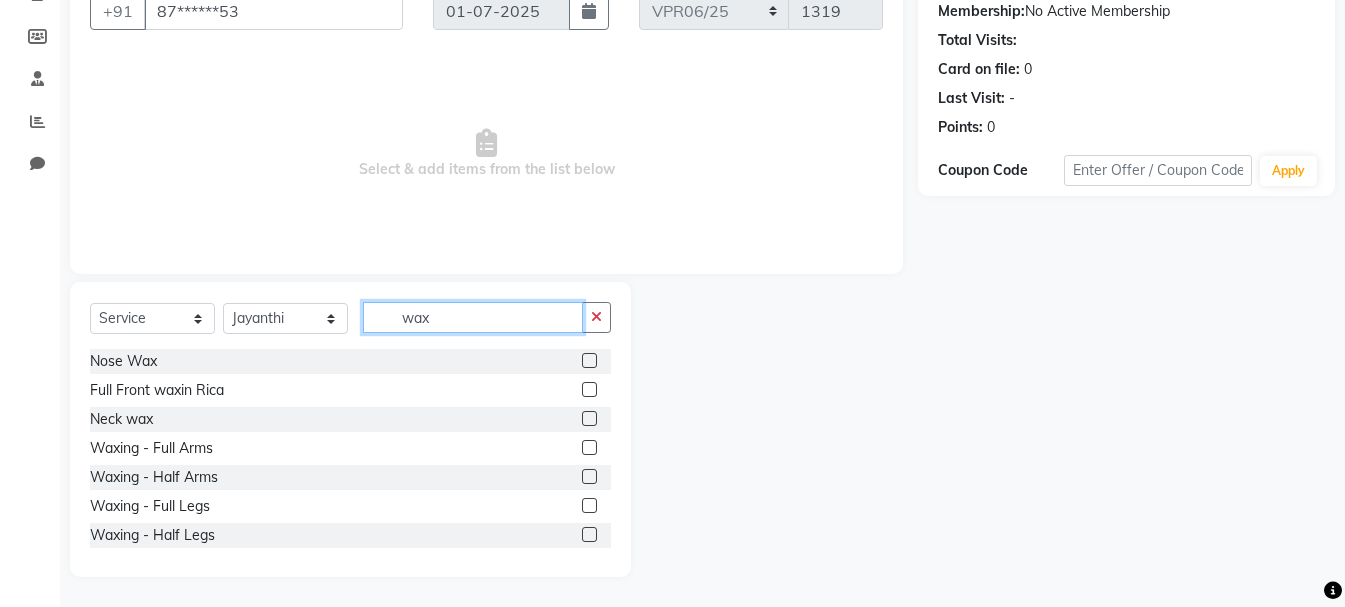 scroll, scrollTop: 300, scrollLeft: 0, axis: vertical 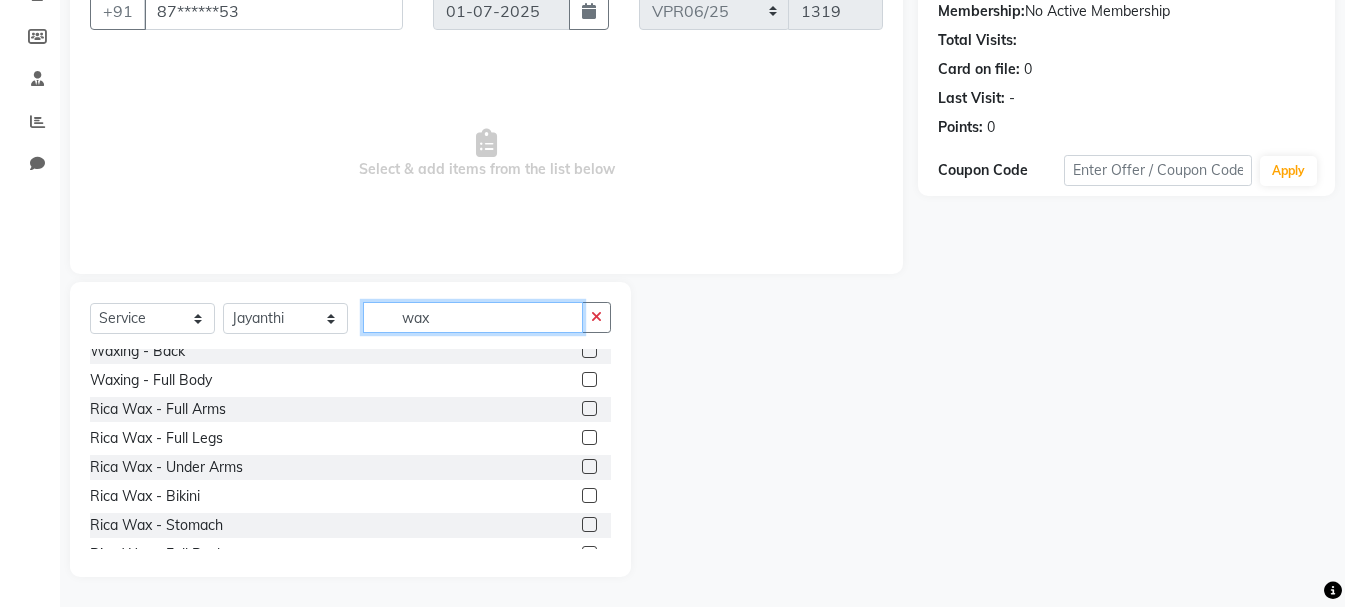 type on "wax" 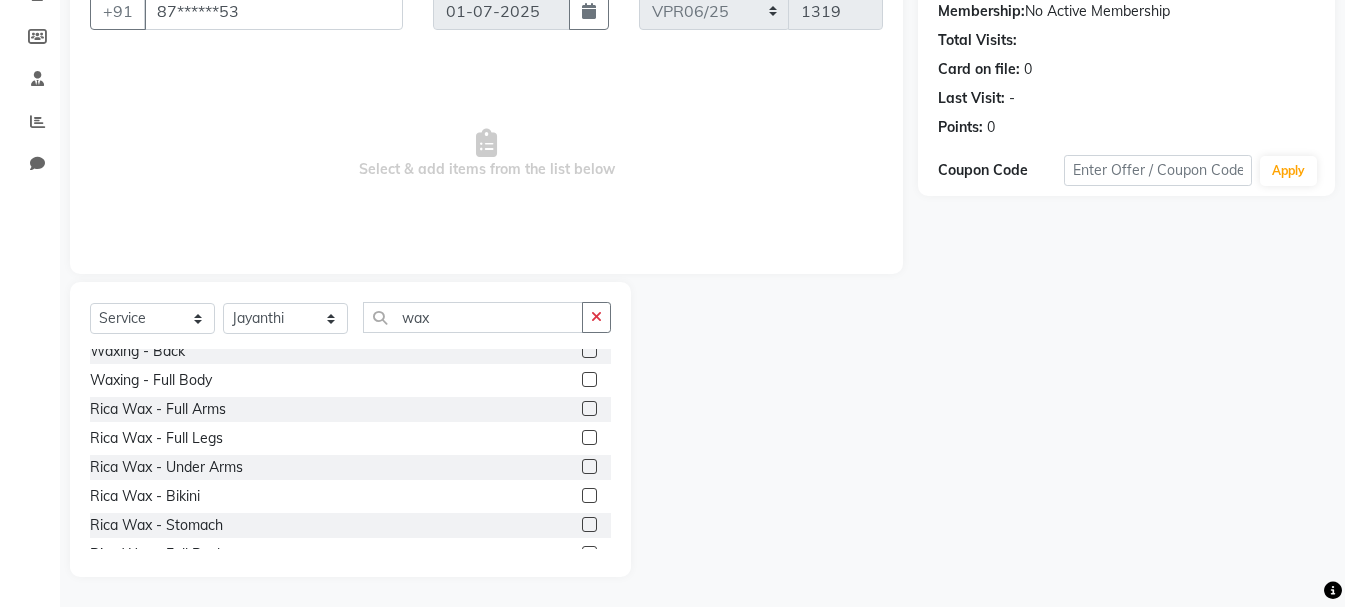 click 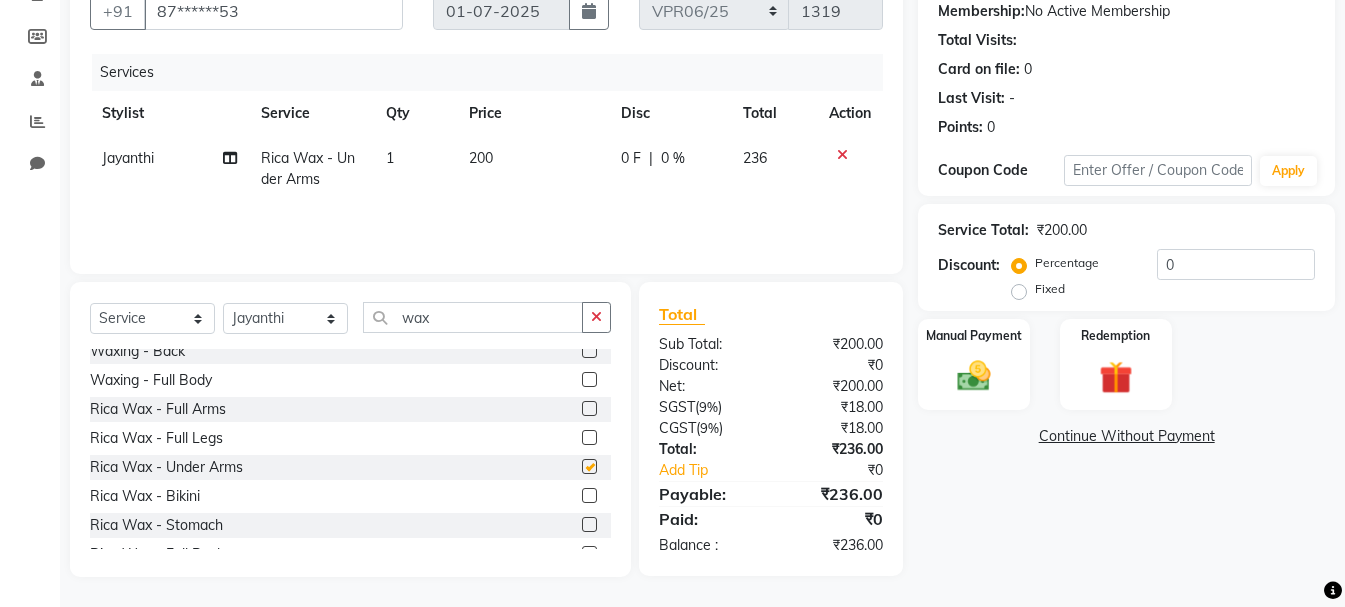 checkbox on "false" 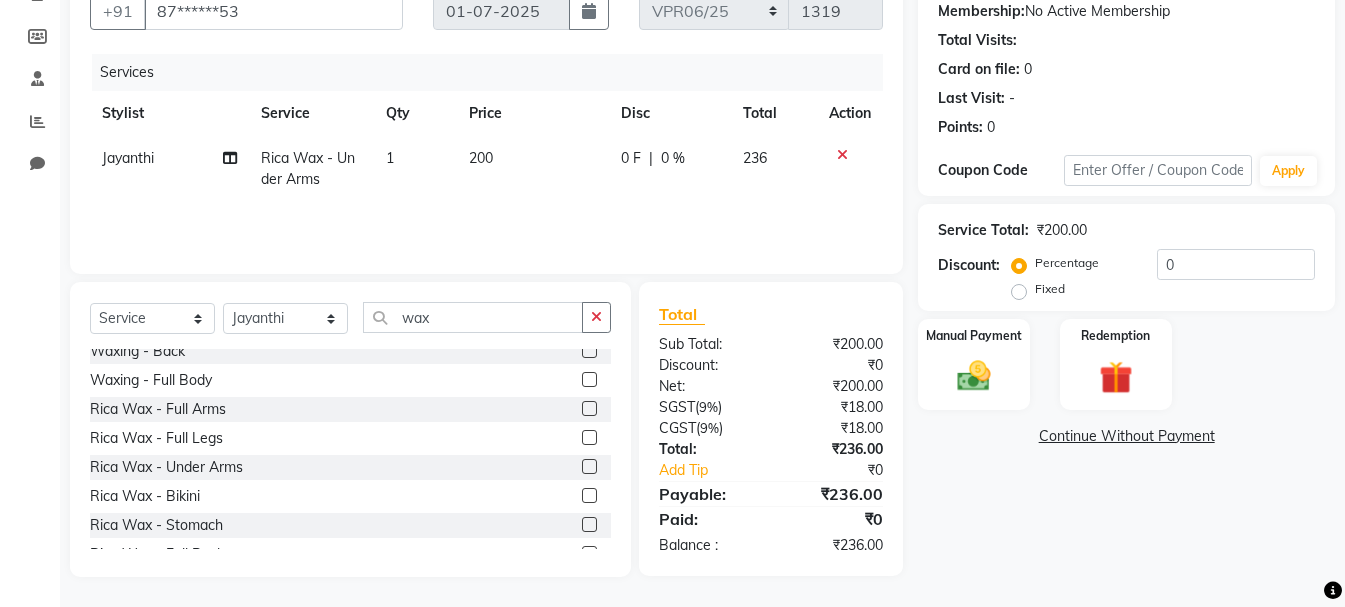 click 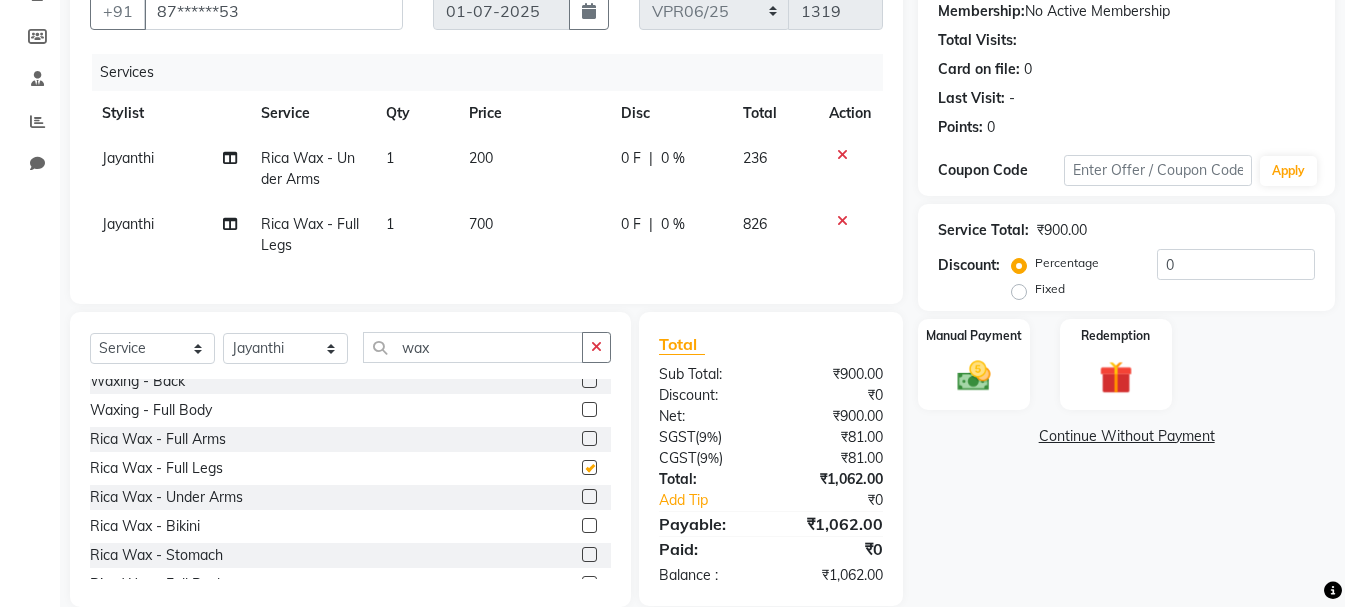 checkbox on "false" 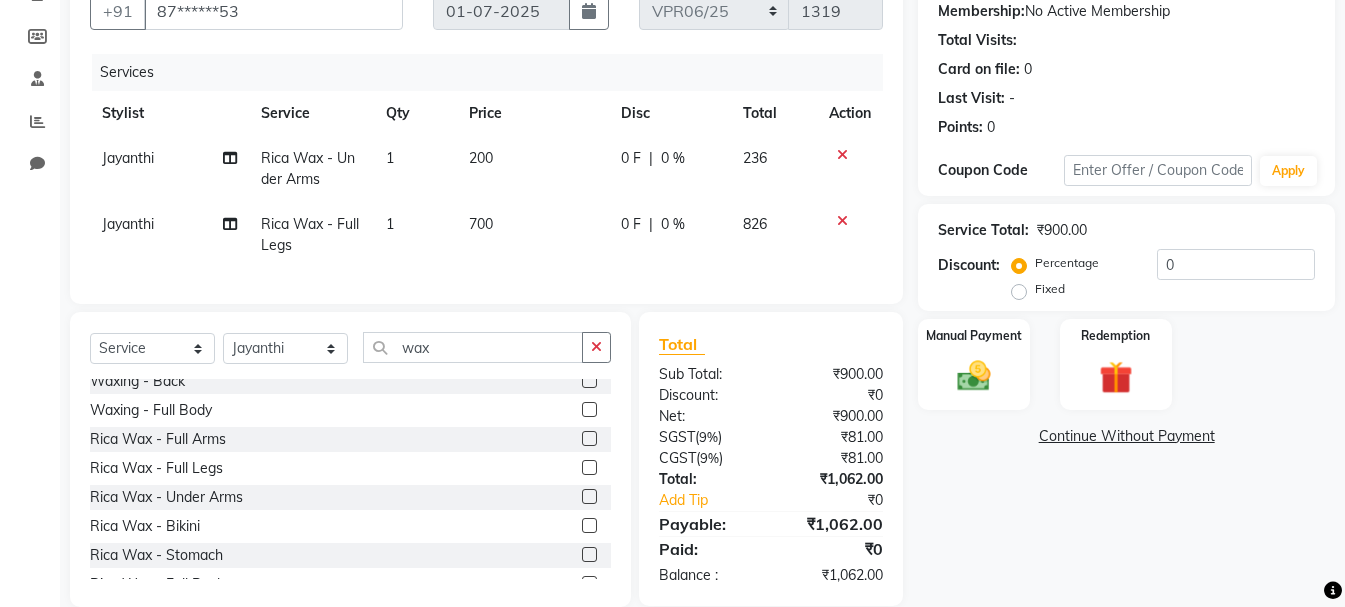 click 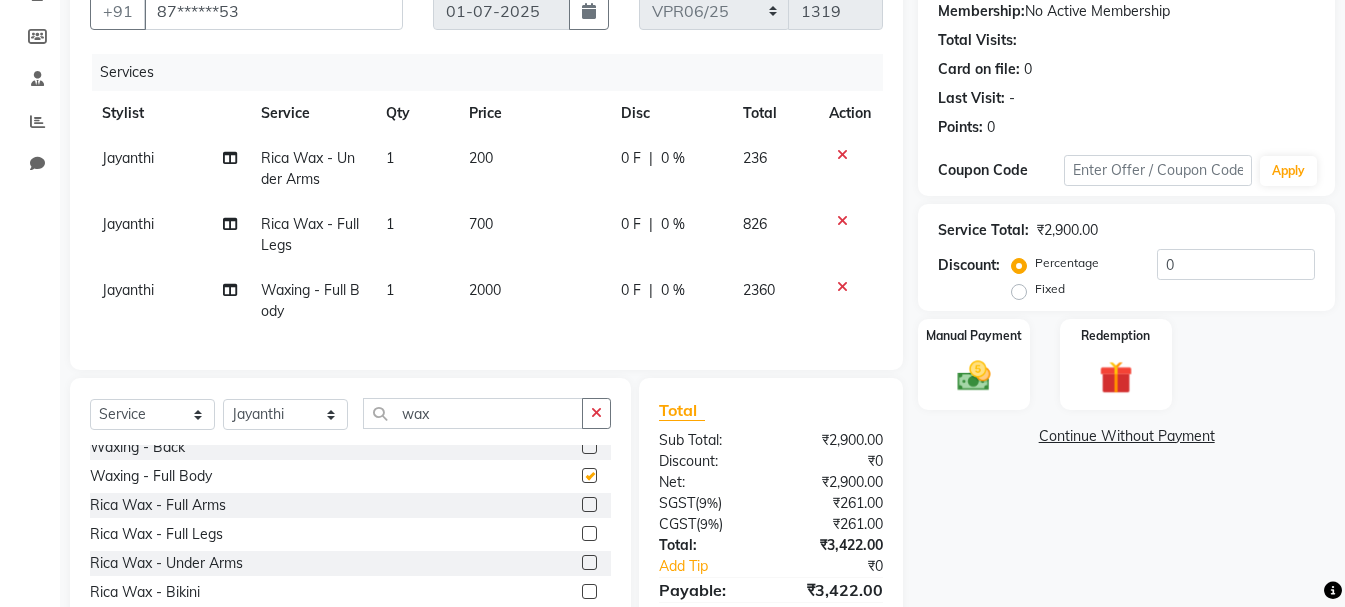 checkbox on "false" 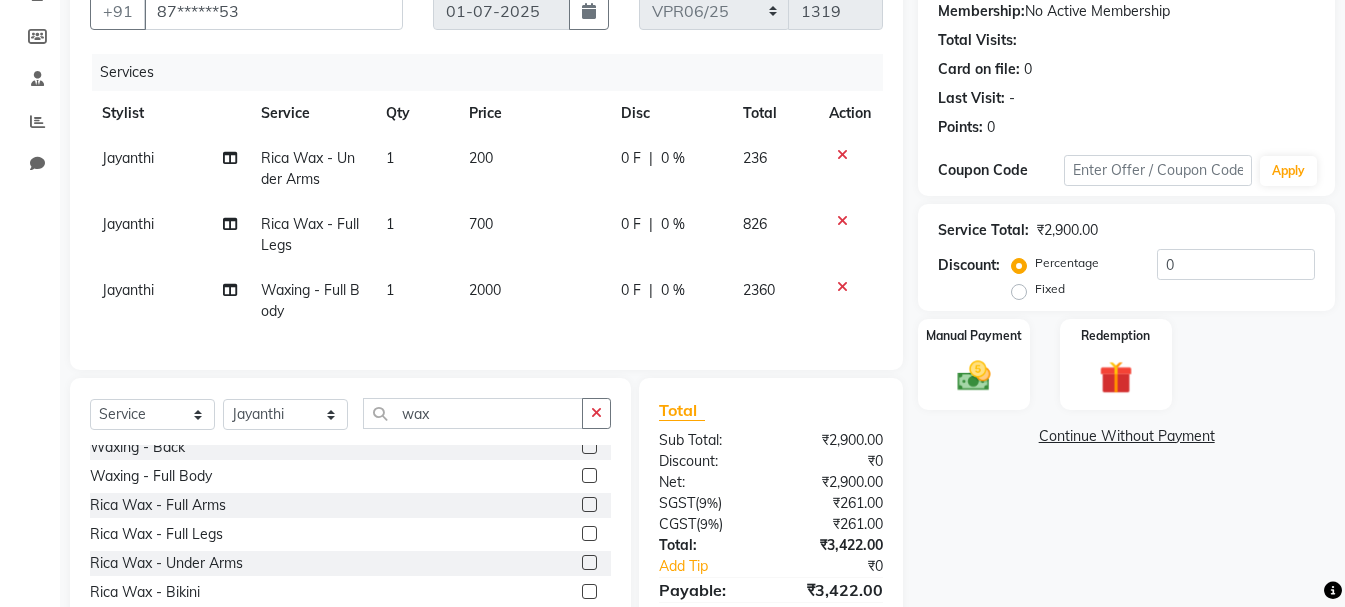 click 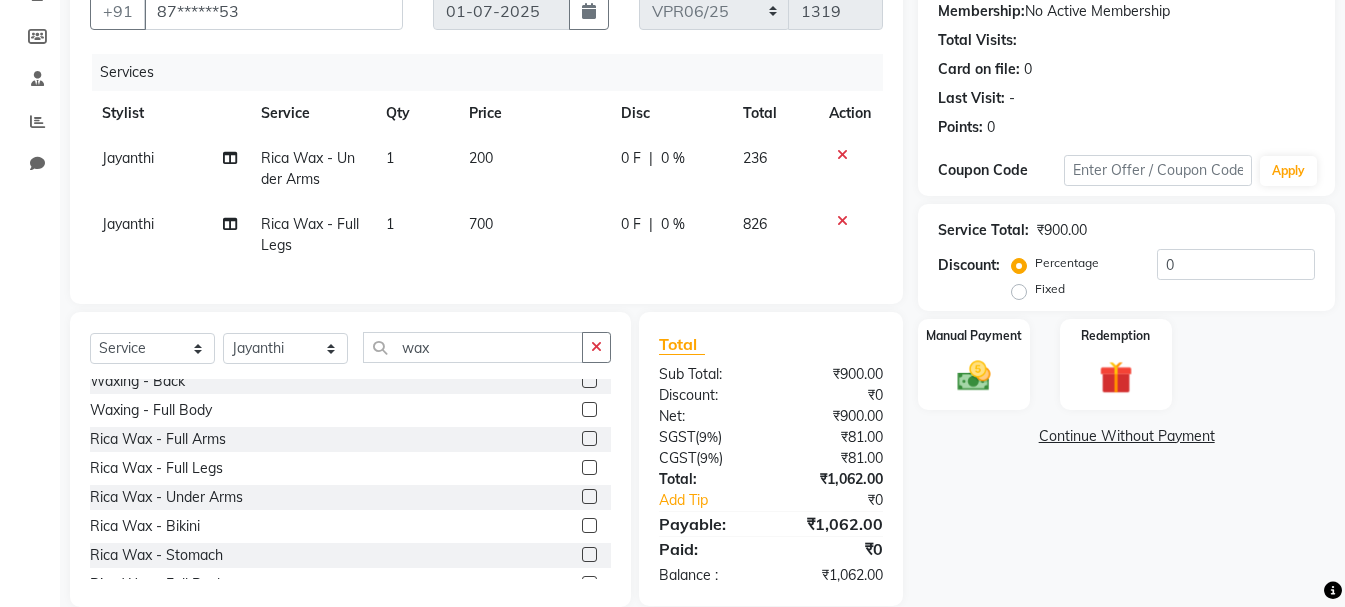 click 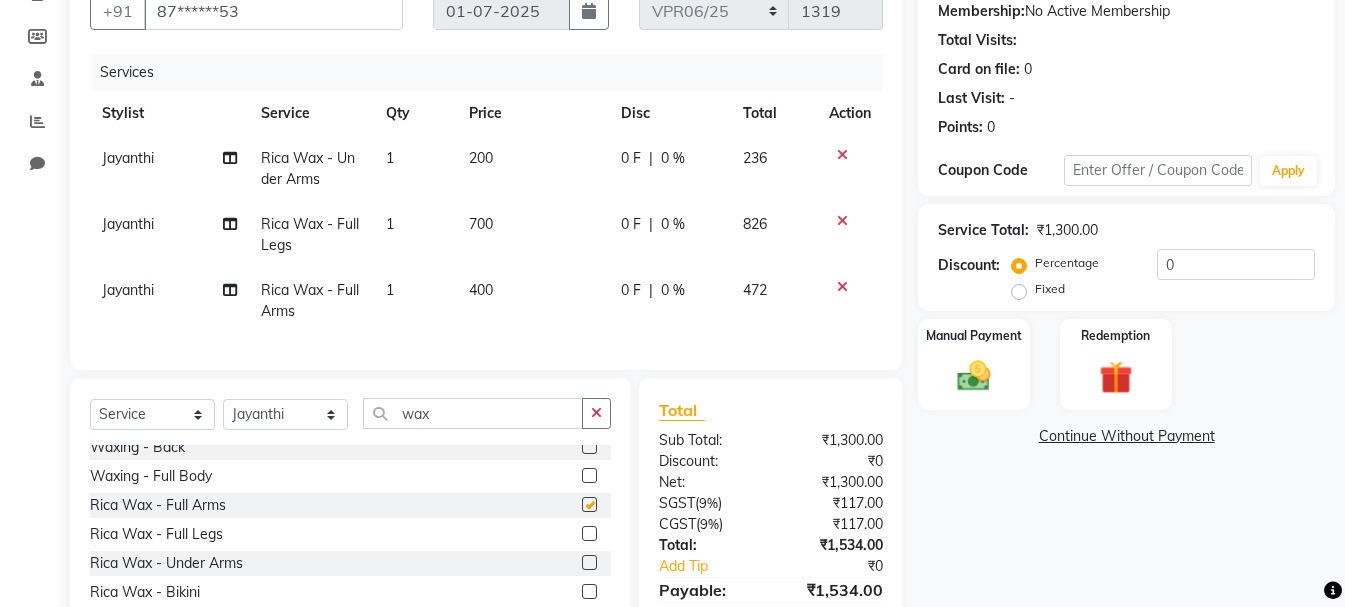 checkbox on "false" 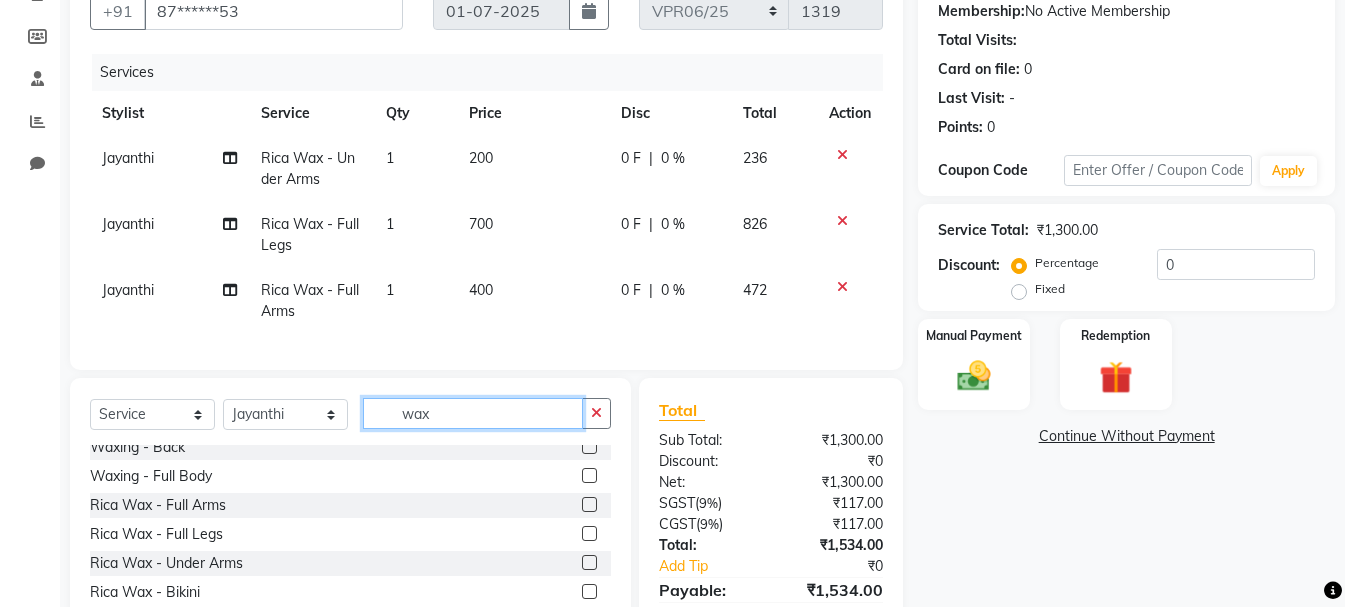 click on "wax" 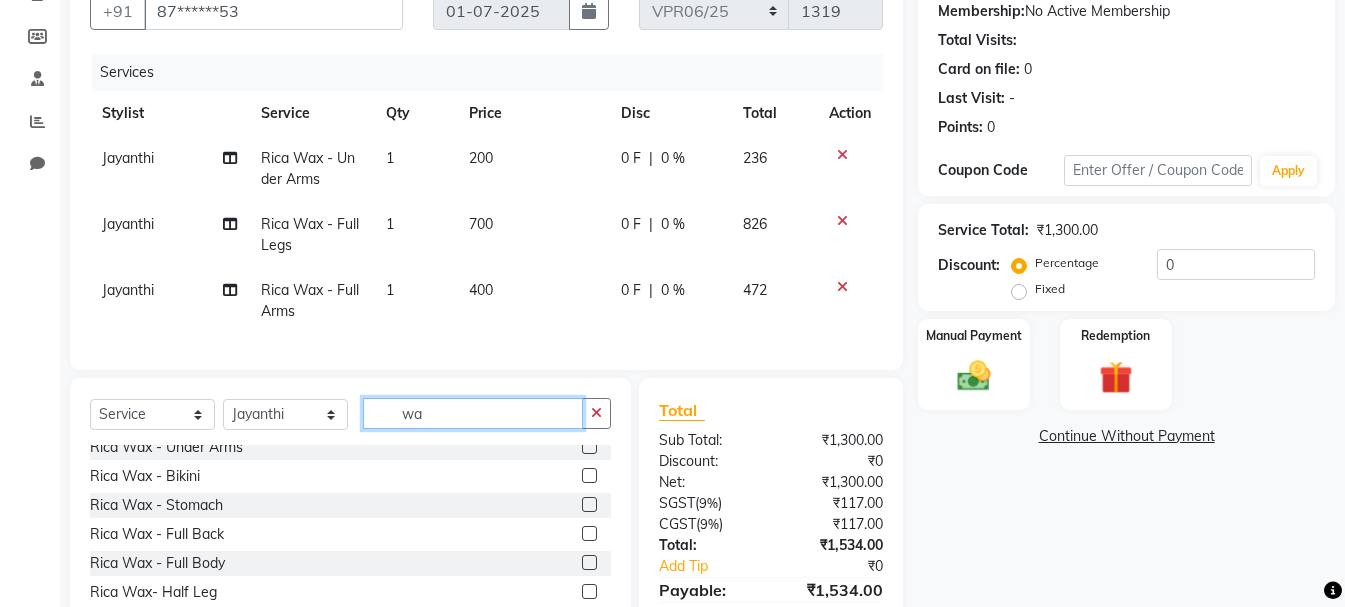 type on "w" 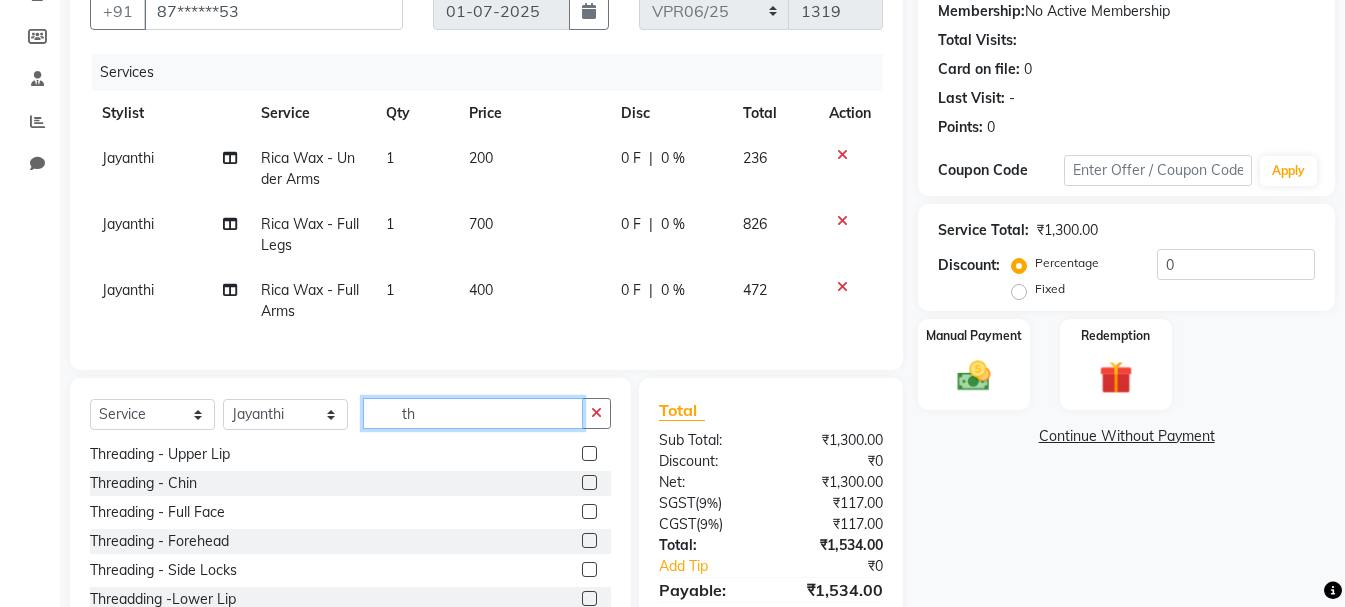 scroll, scrollTop: 0, scrollLeft: 0, axis: both 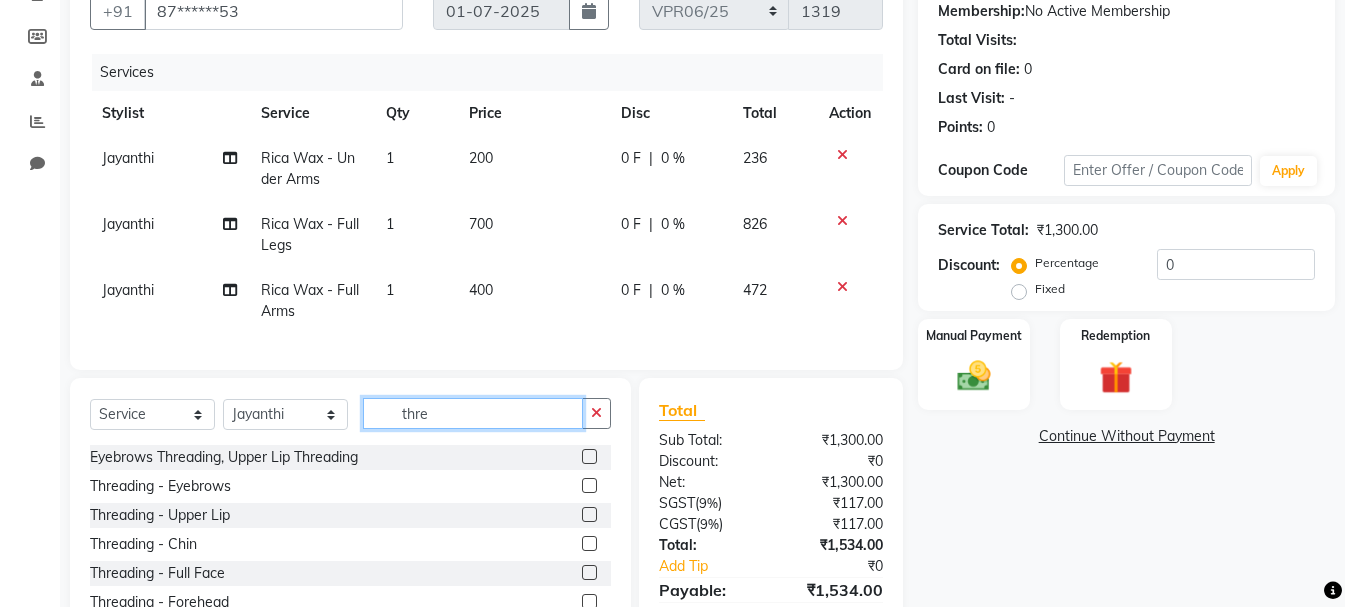 type on "thre" 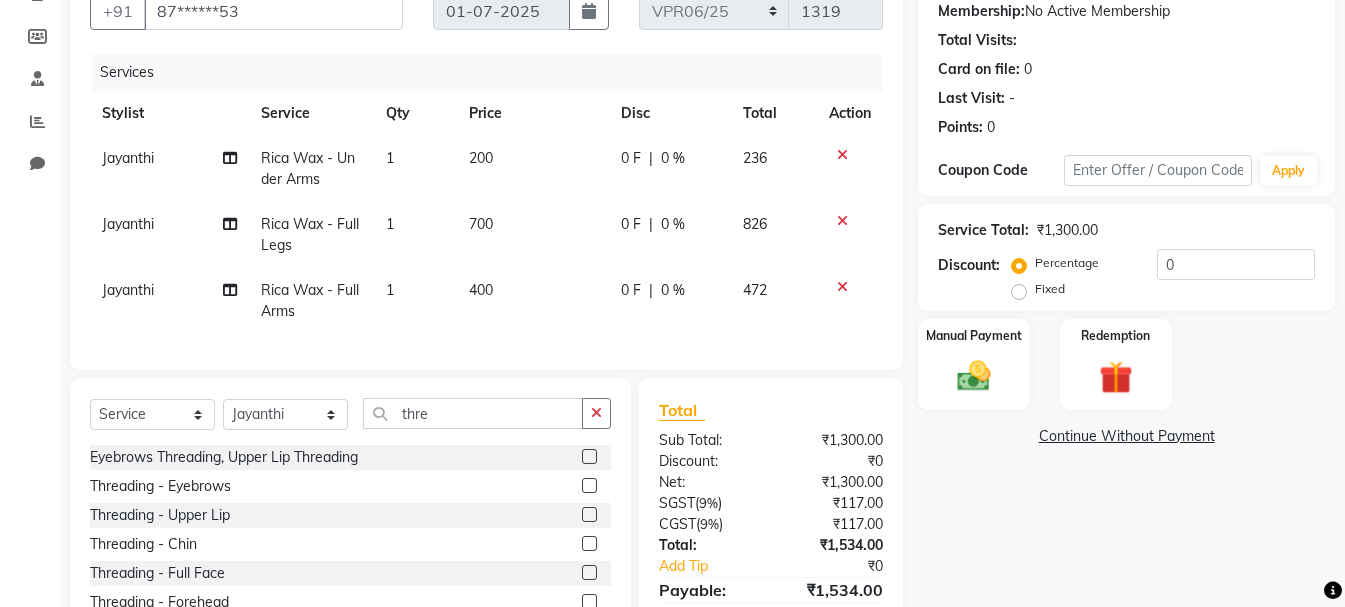 click 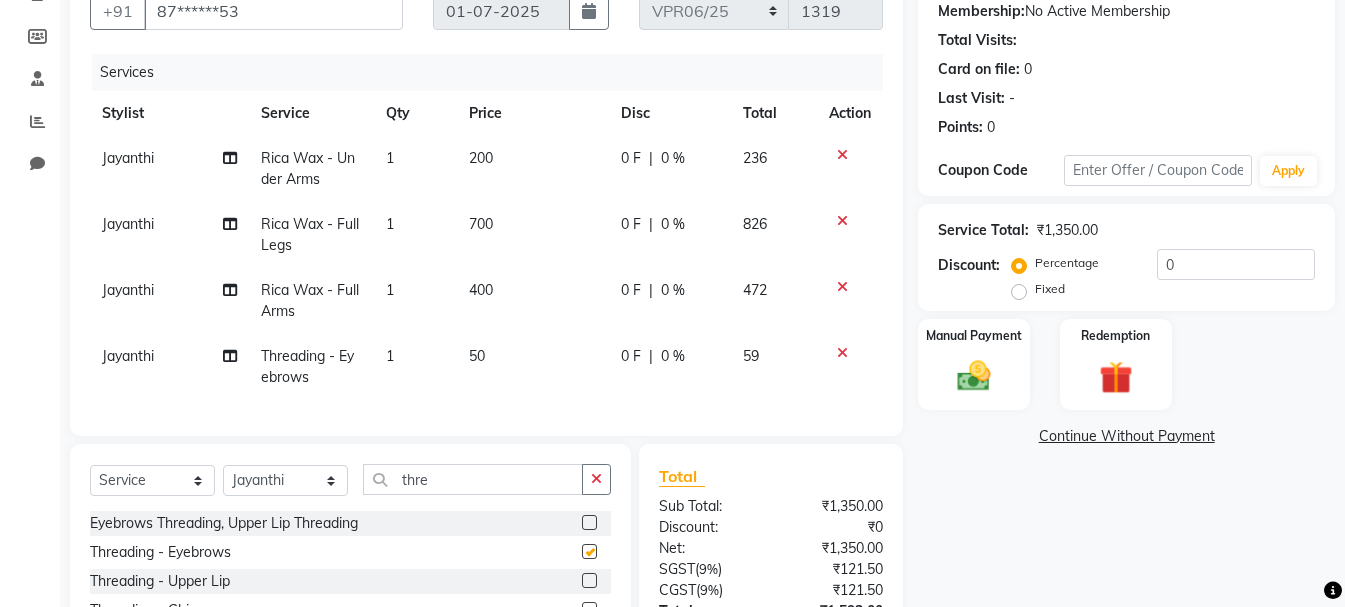 checkbox on "false" 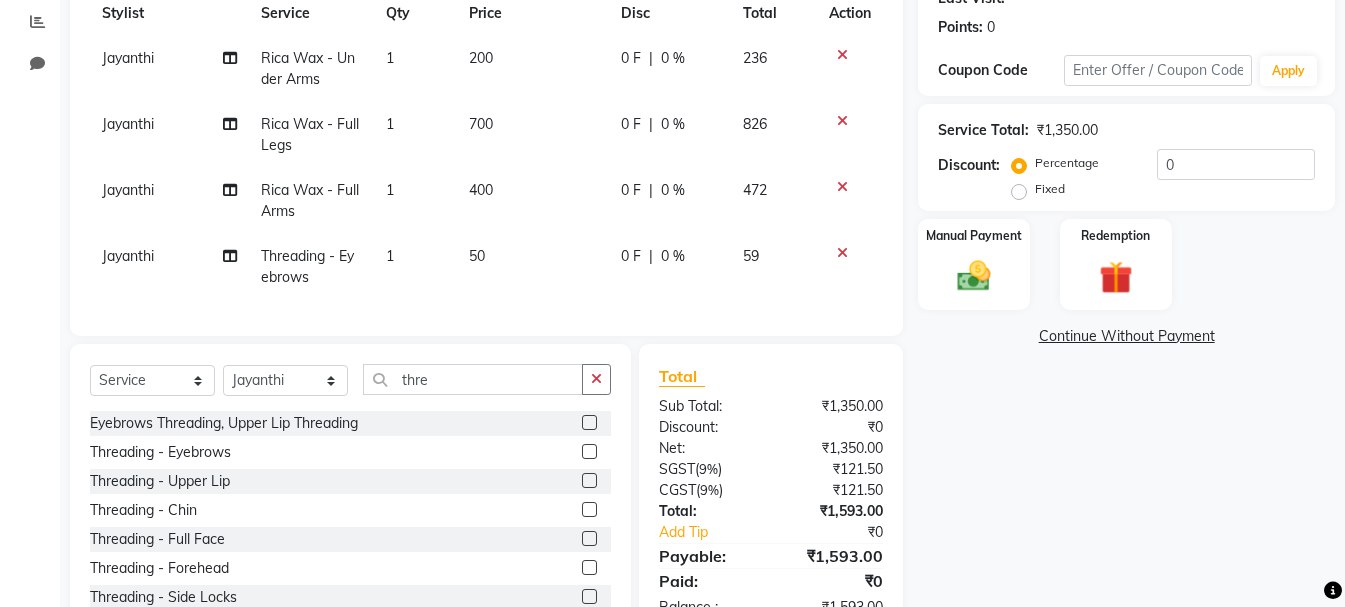 scroll, scrollTop: 371, scrollLeft: 0, axis: vertical 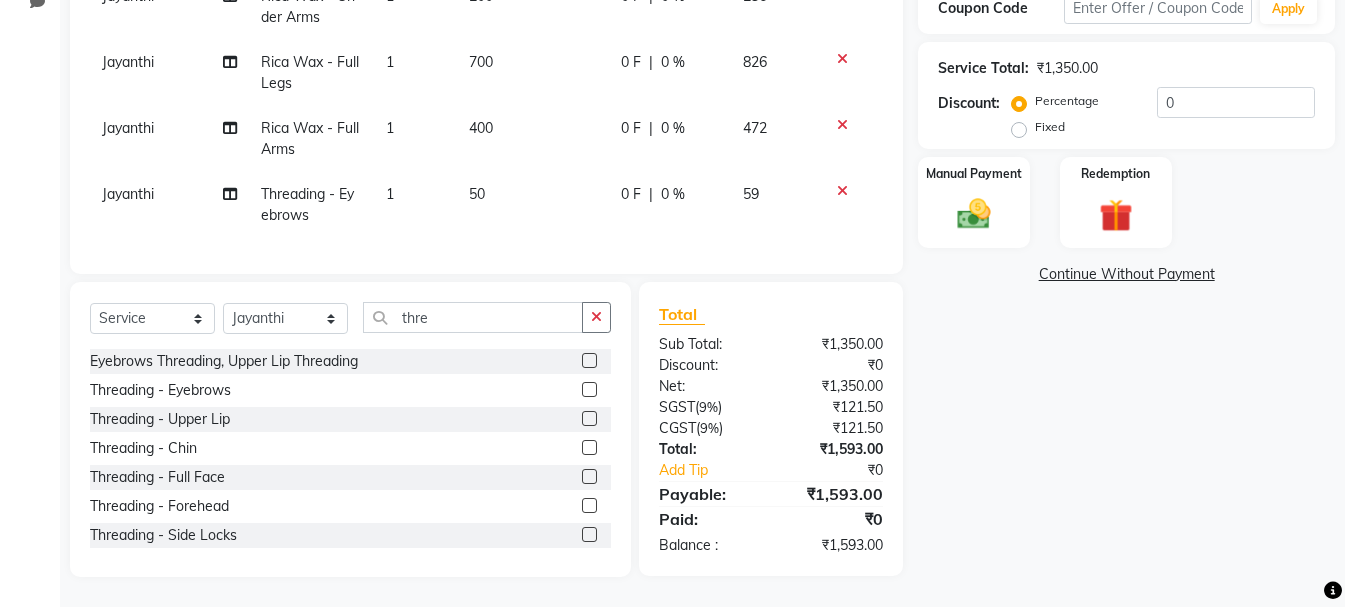 click 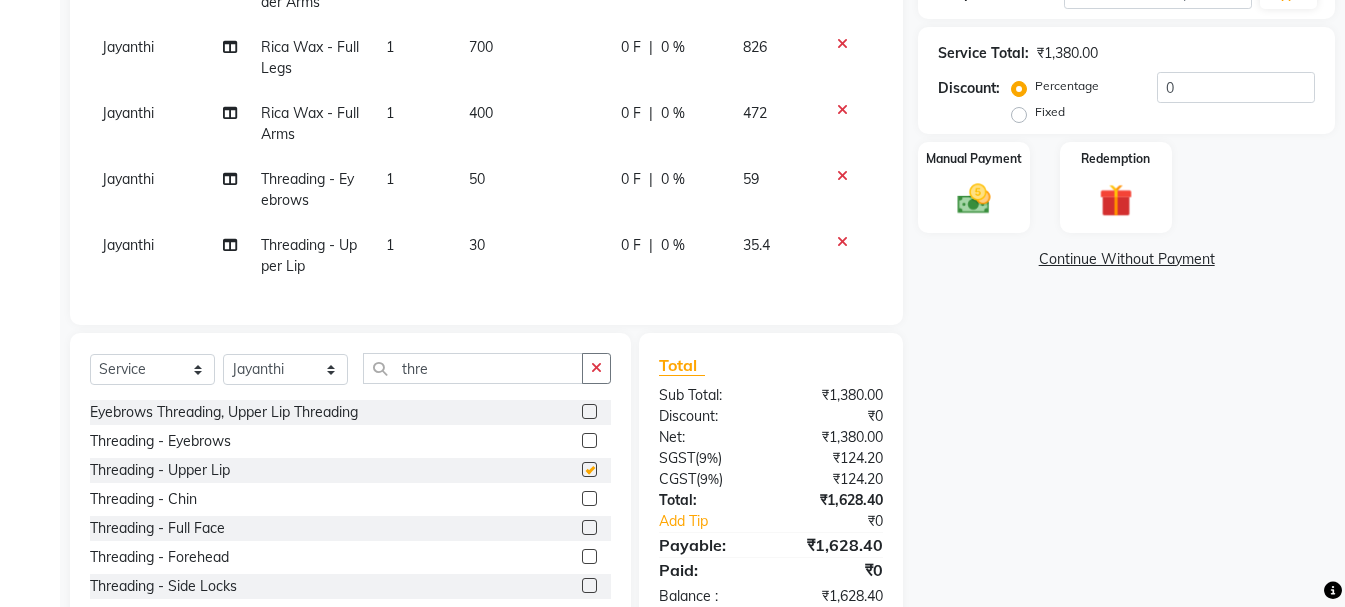 checkbox on "false" 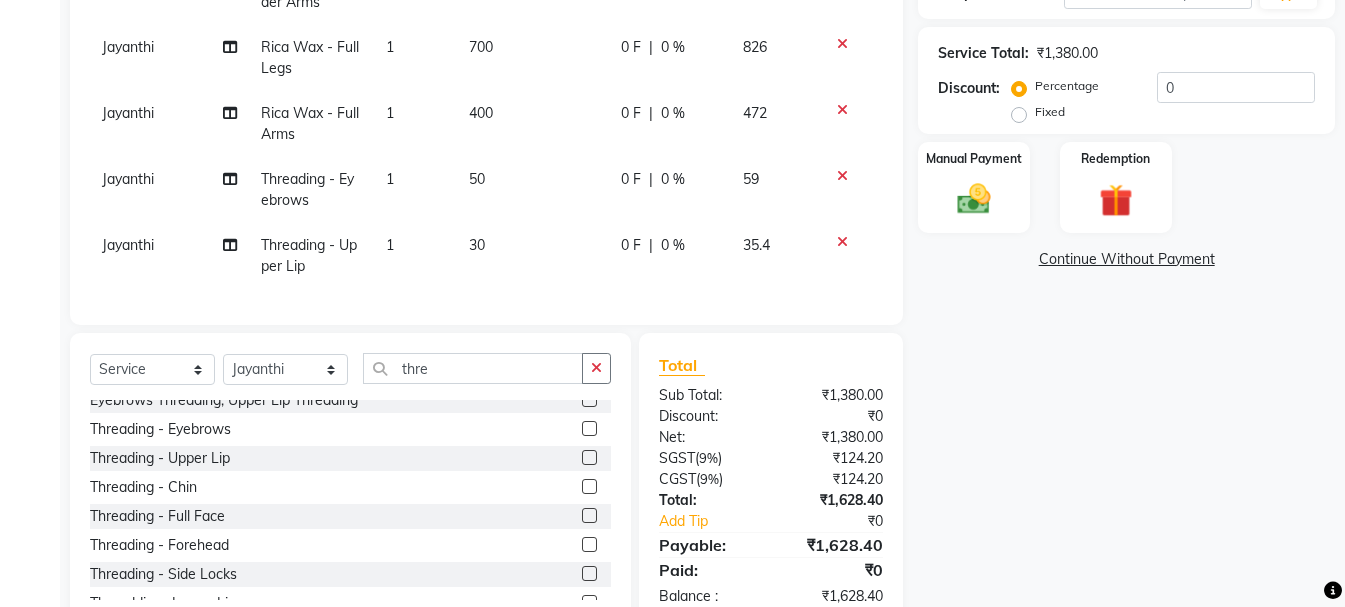 scroll, scrollTop: 32, scrollLeft: 0, axis: vertical 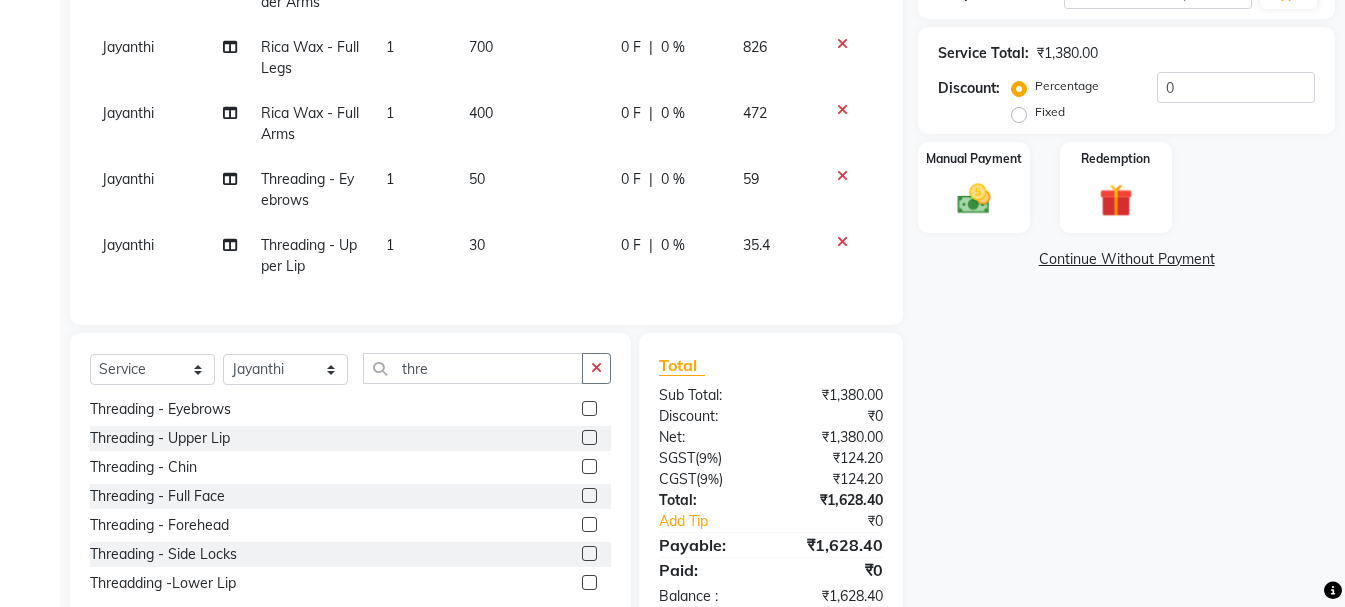 click 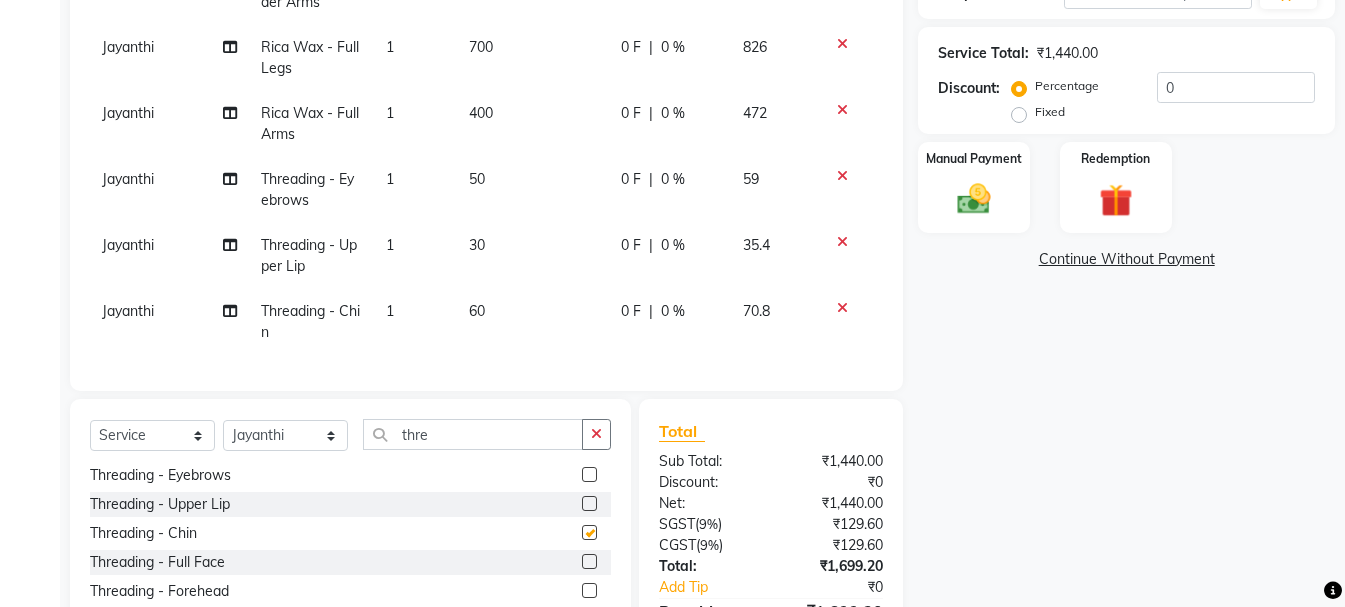 checkbox on "false" 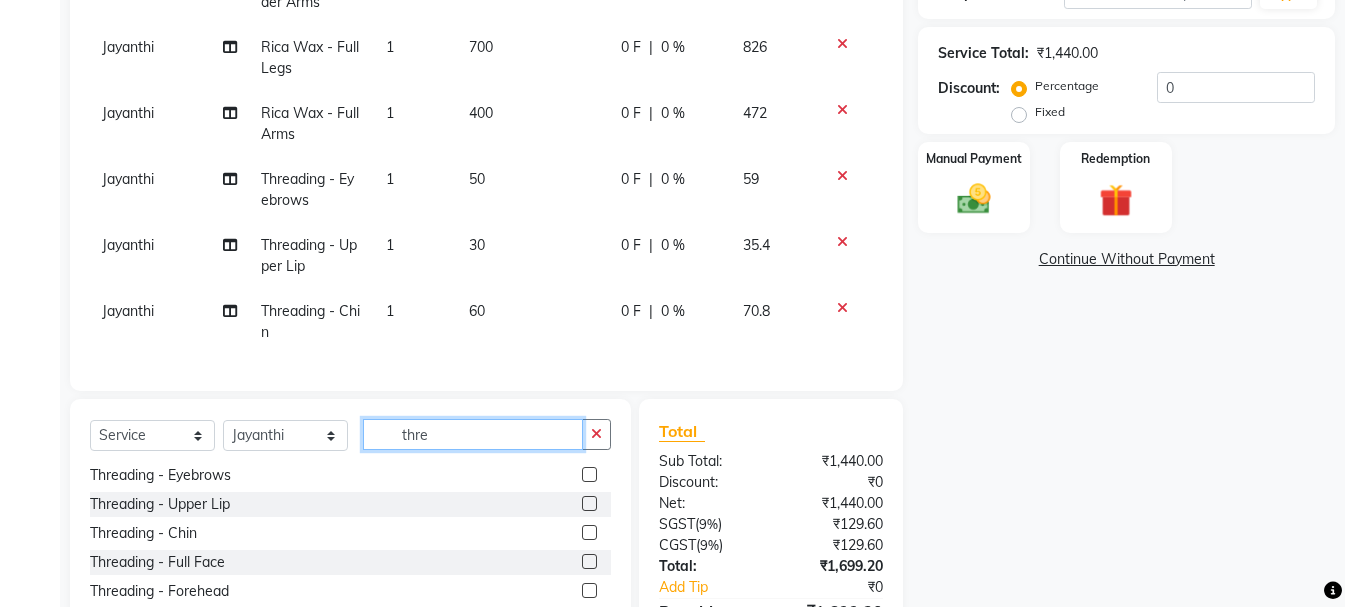 click on "thre" 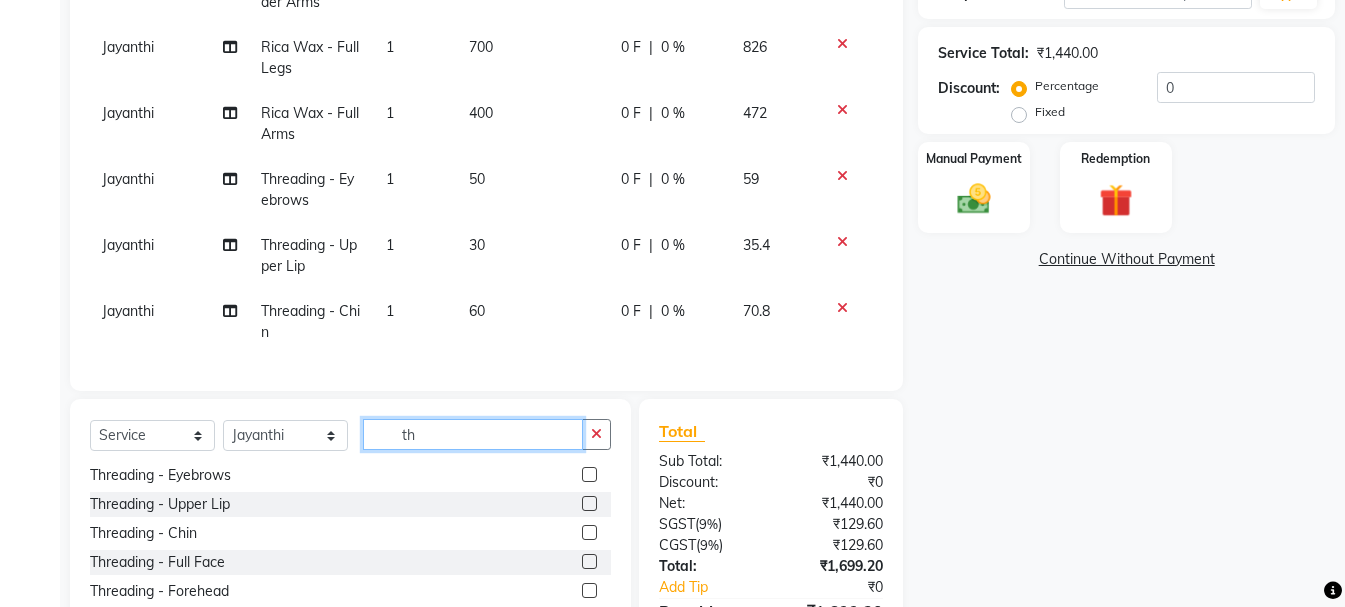 type on "t" 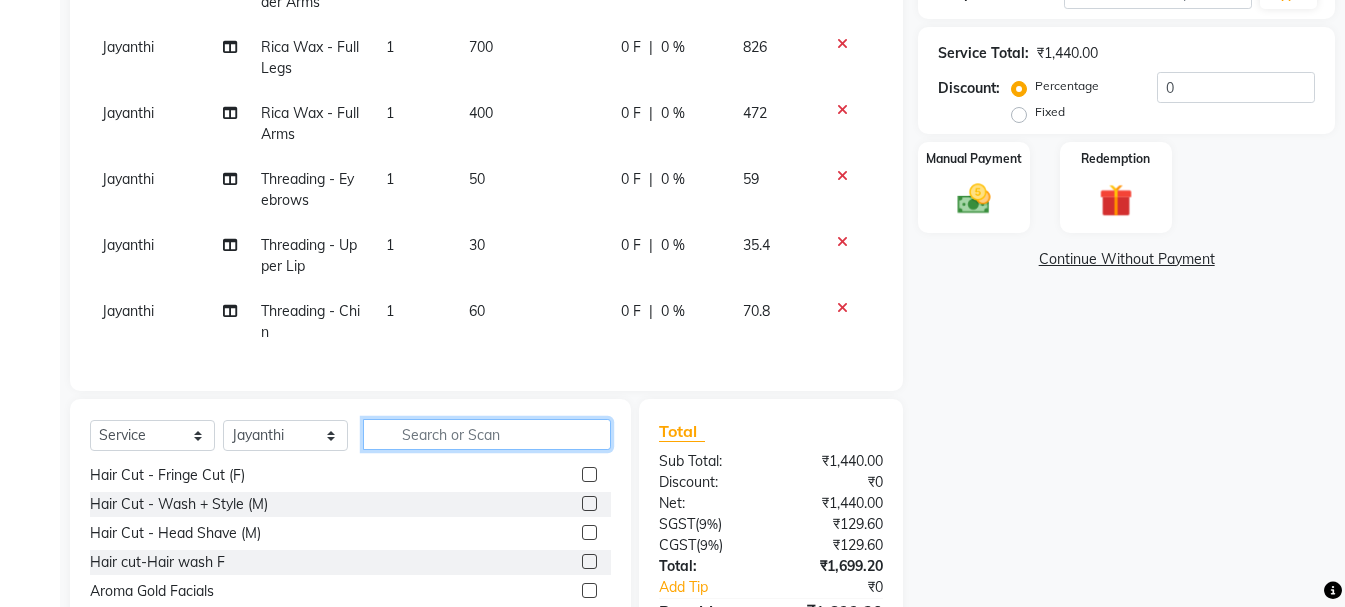 type 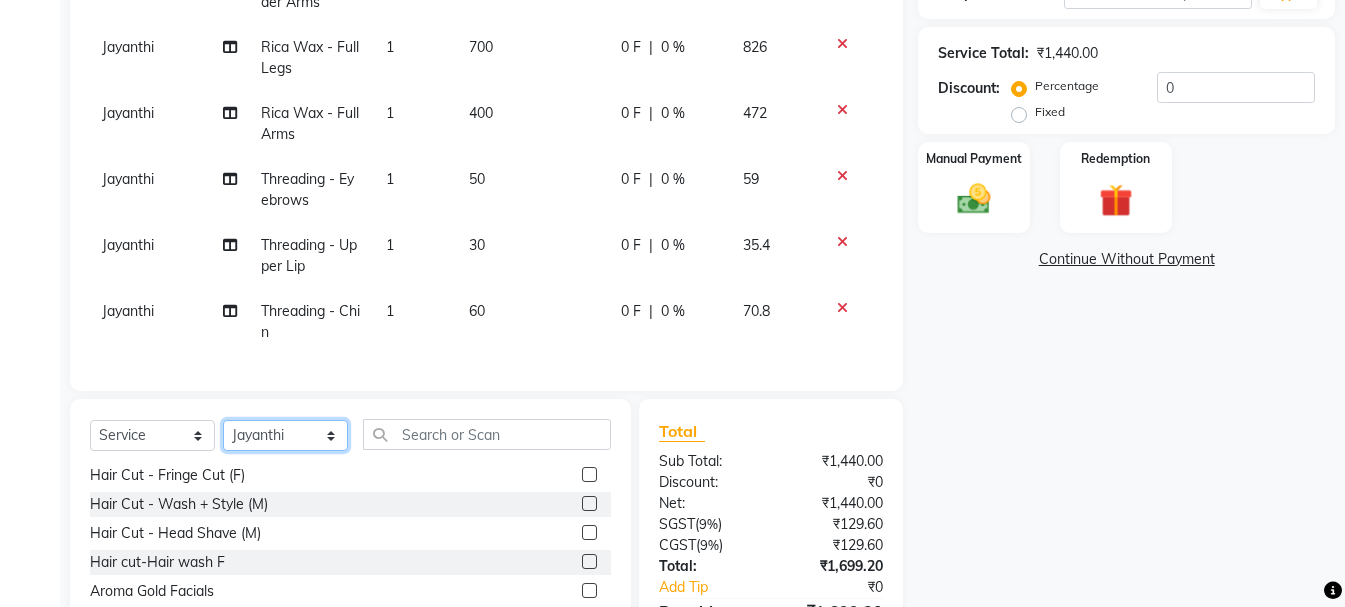 click on "Select Stylist [PERSON_NAME] Ali Alsa Amaritha Ashwini [PERSON_NAME] Bhaktha Bhumi Danish Dolma [PERSON_NAME] [PERSON_NAME] Lakshmi  Maya [PERSON_NAME] [PERSON_NAME] [PERSON_NAME] [PERSON_NAME] [PERSON_NAME] Sawsthika [PERSON_NAME] Sony [PERSON_NAME] [PERSON_NAME]" 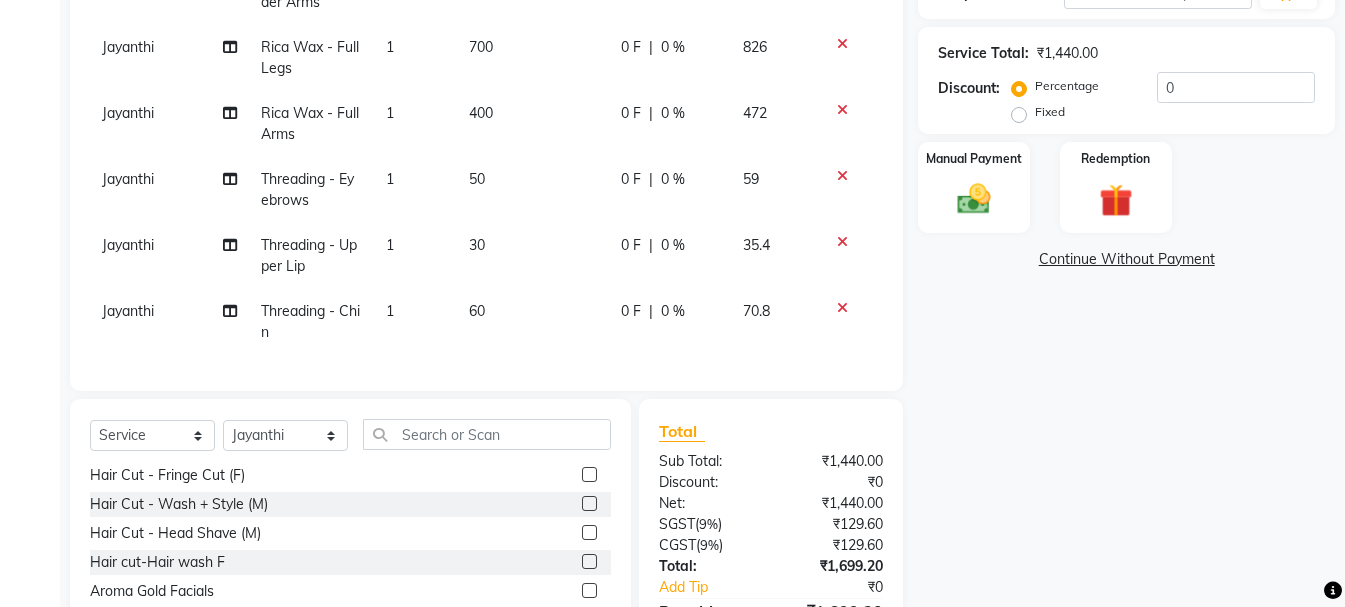 click on "0 %" 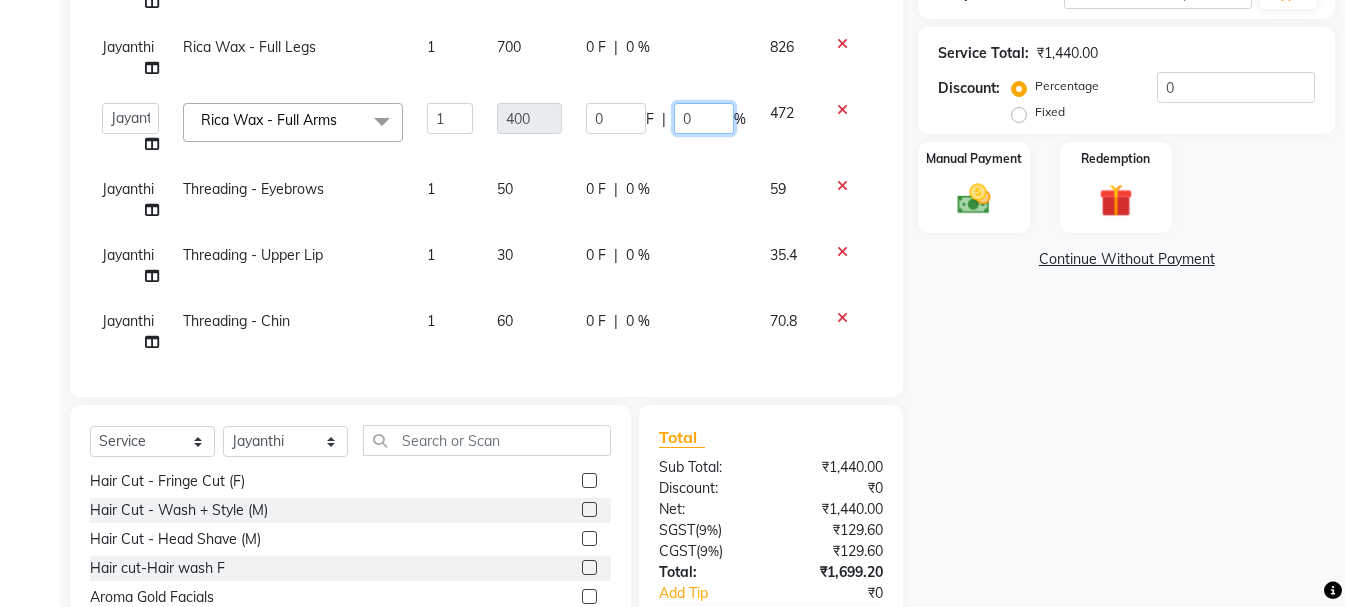 click on "0" 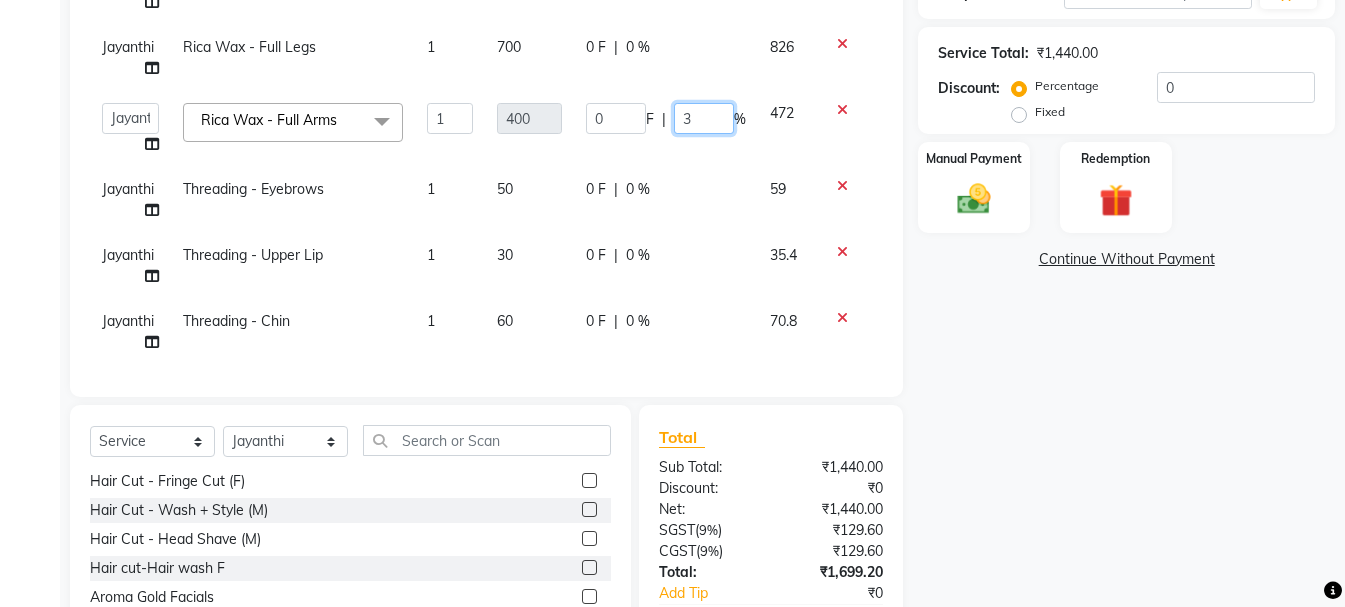 type on "30" 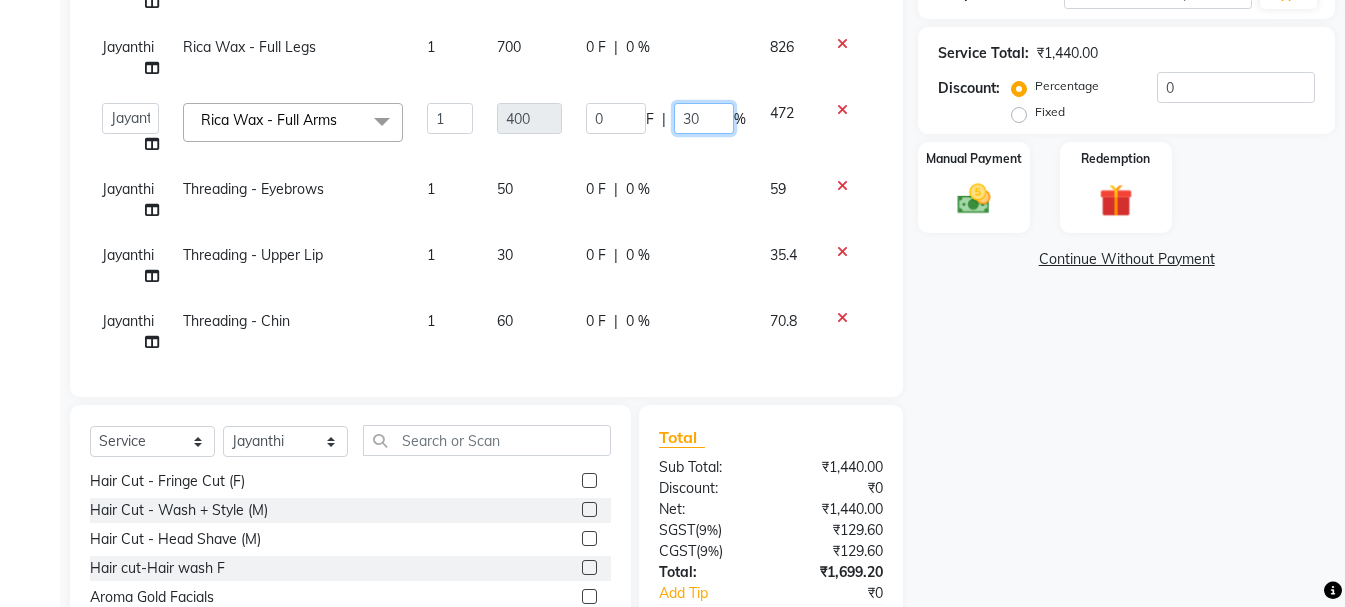 click on "30" 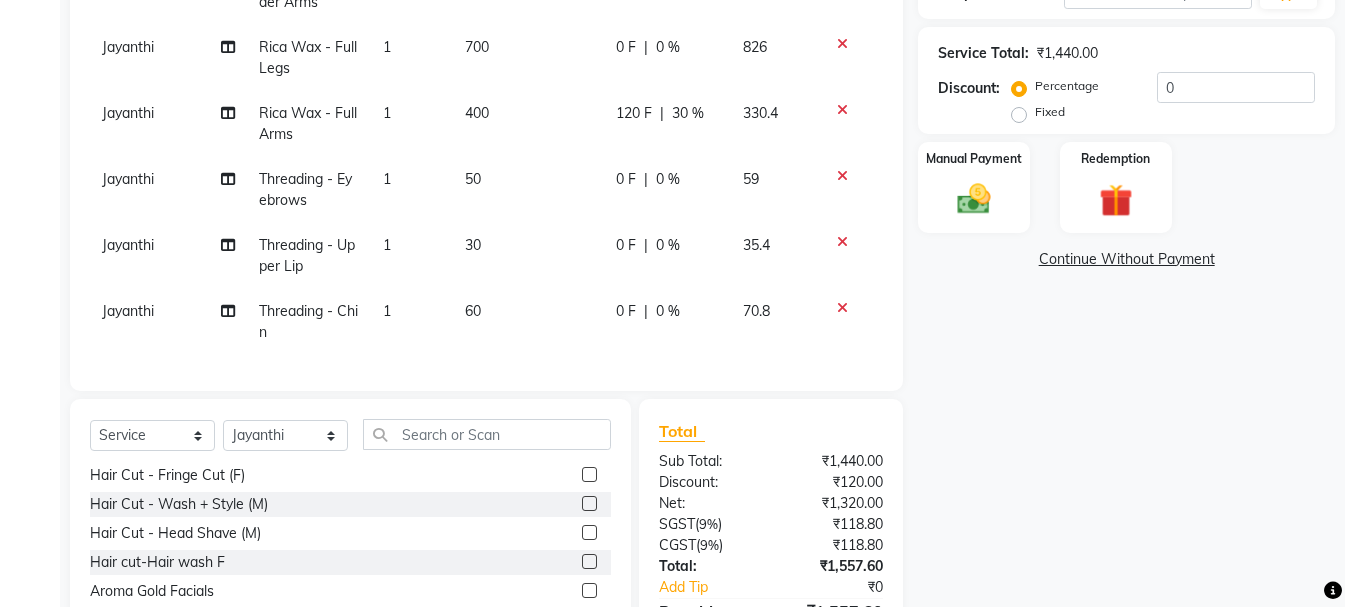 click on "0 F | 0 %" 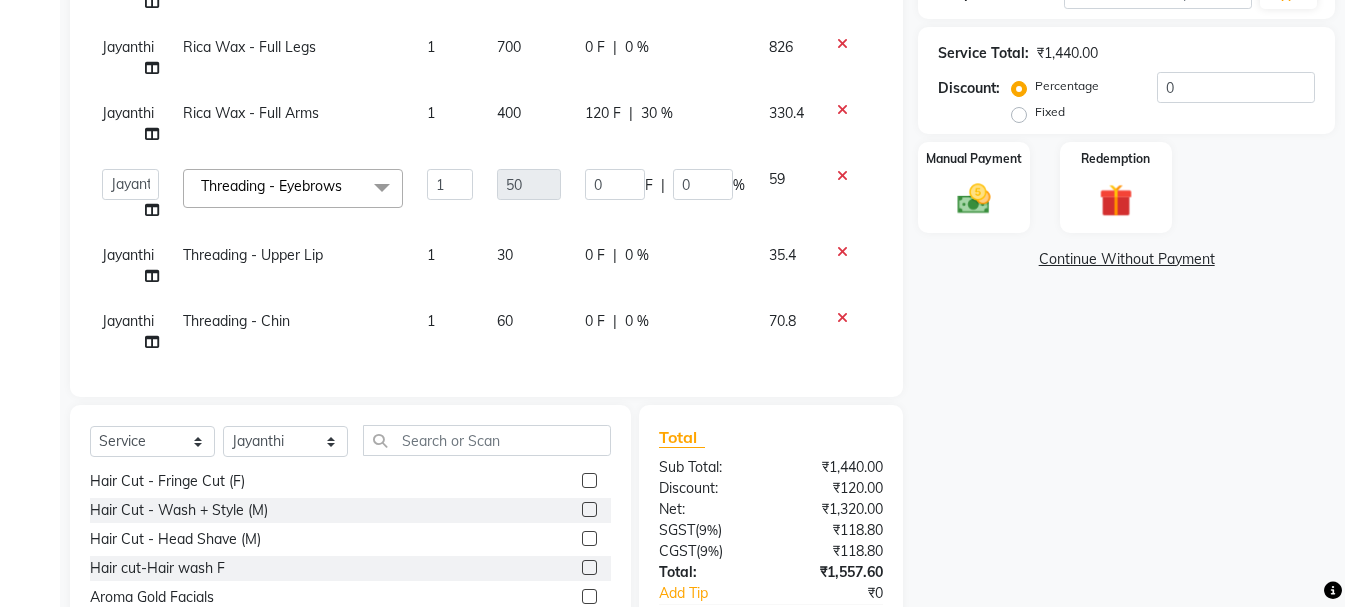 click on "0 %" 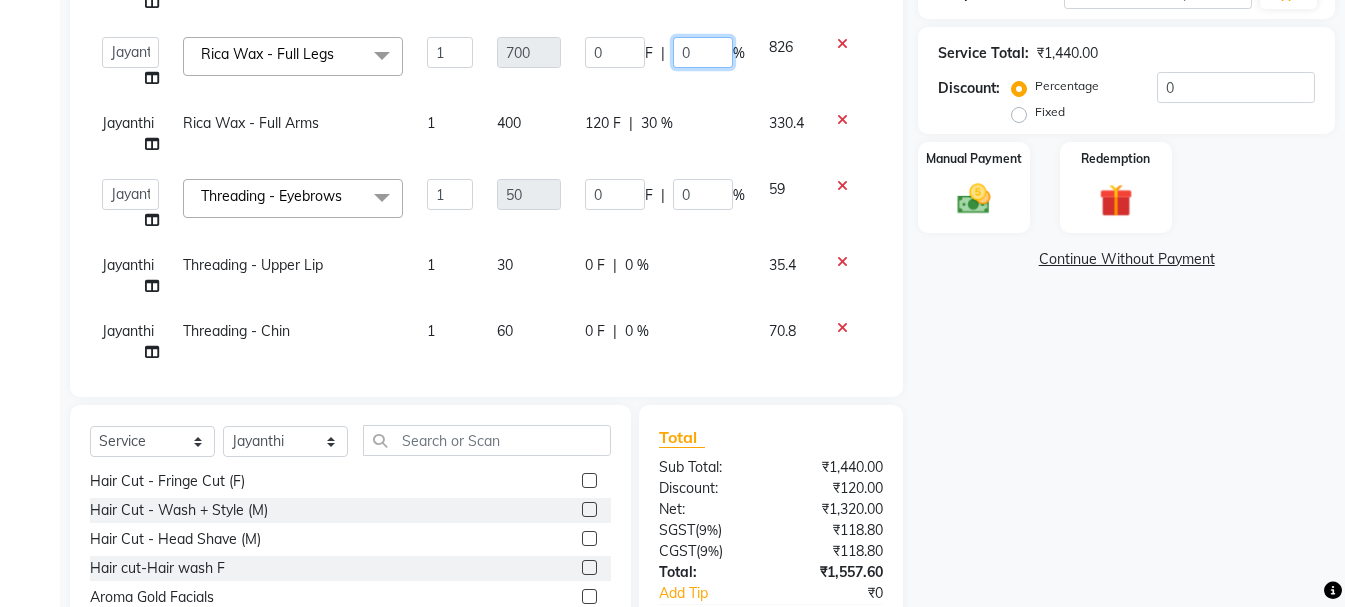 click on "0" 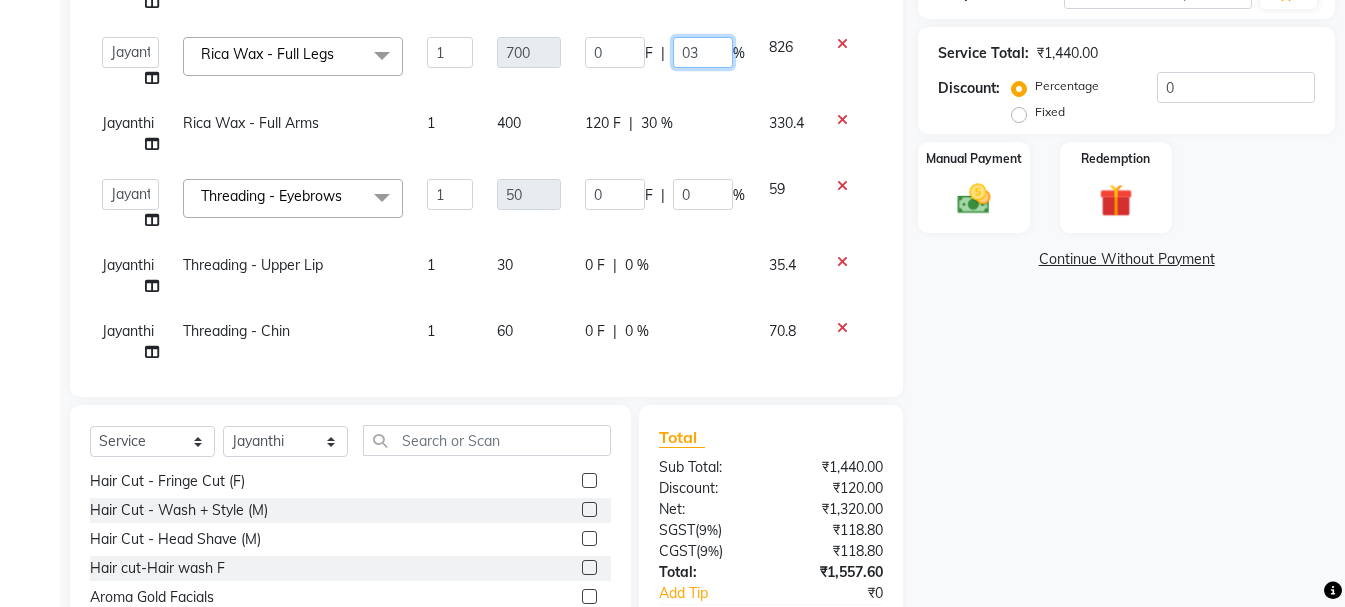 type on "030" 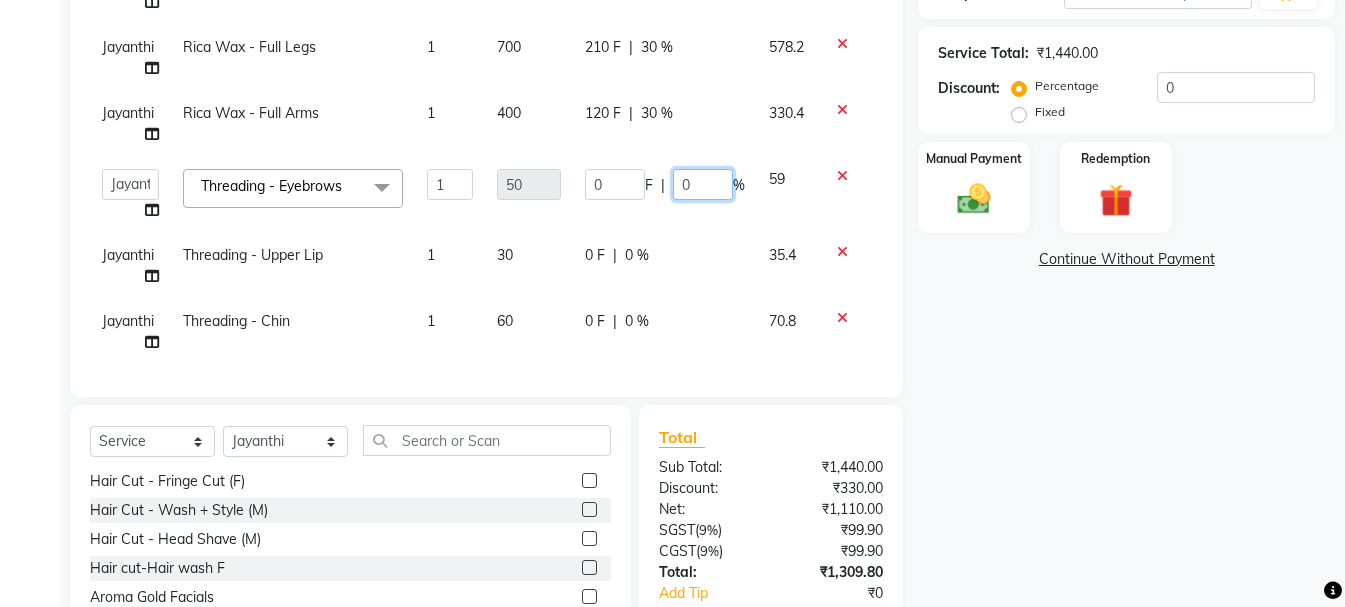 click on "0" 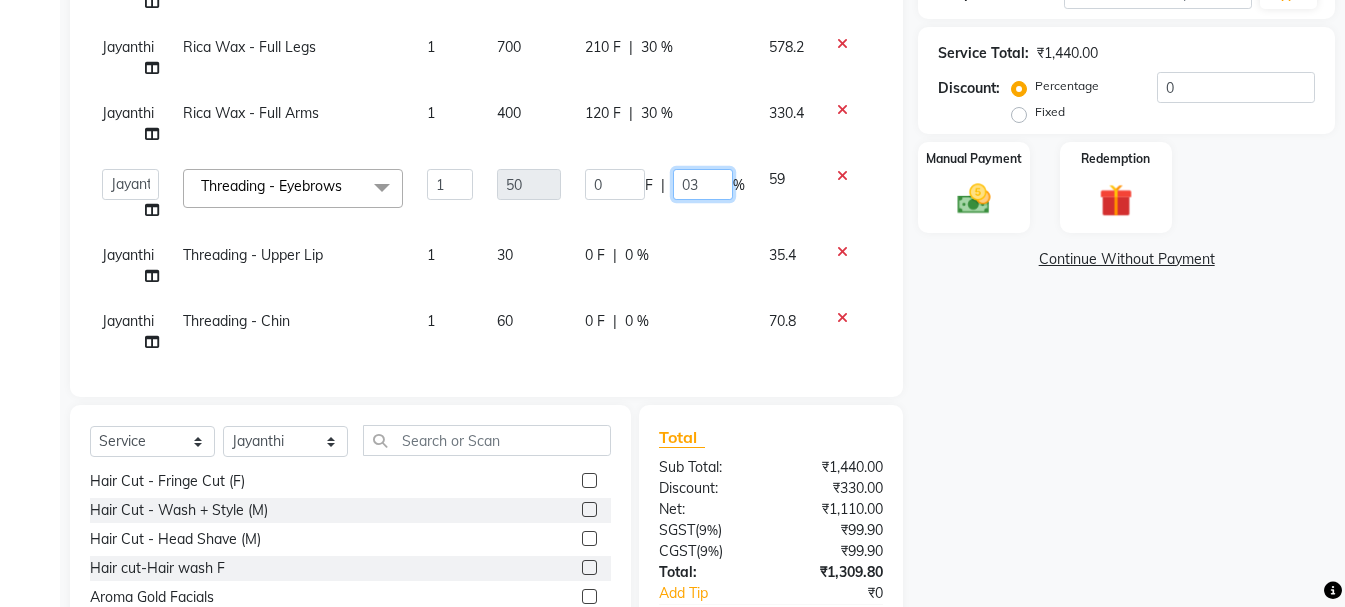 type on "030" 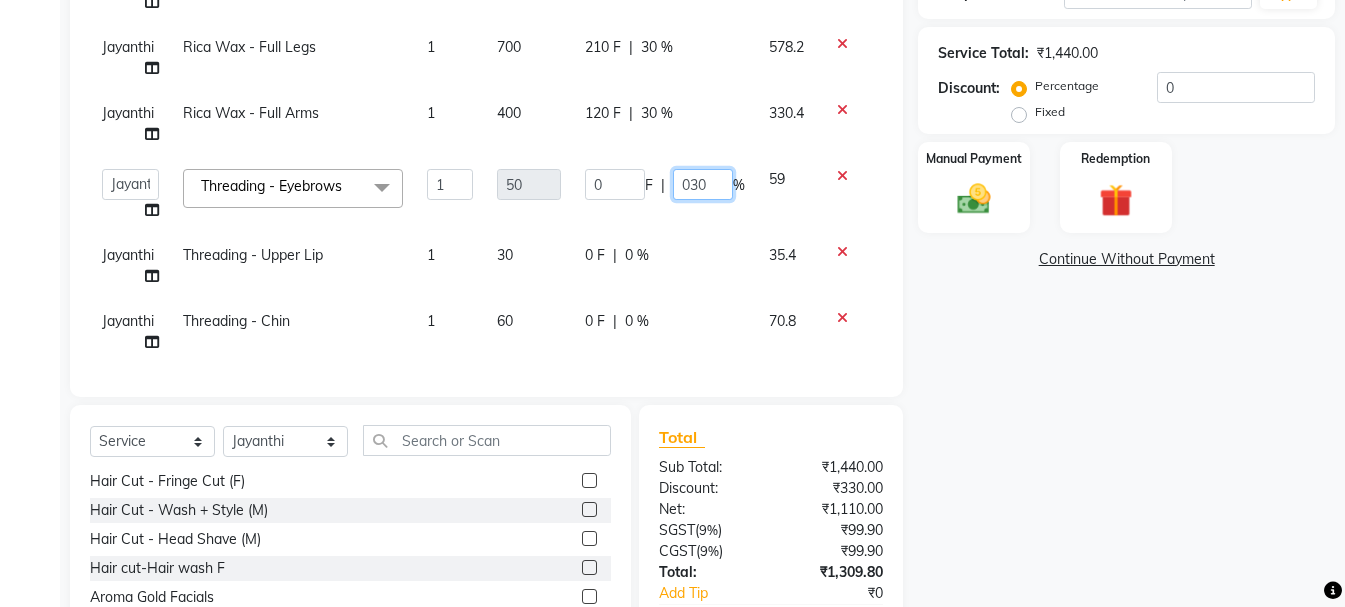 click on "030" 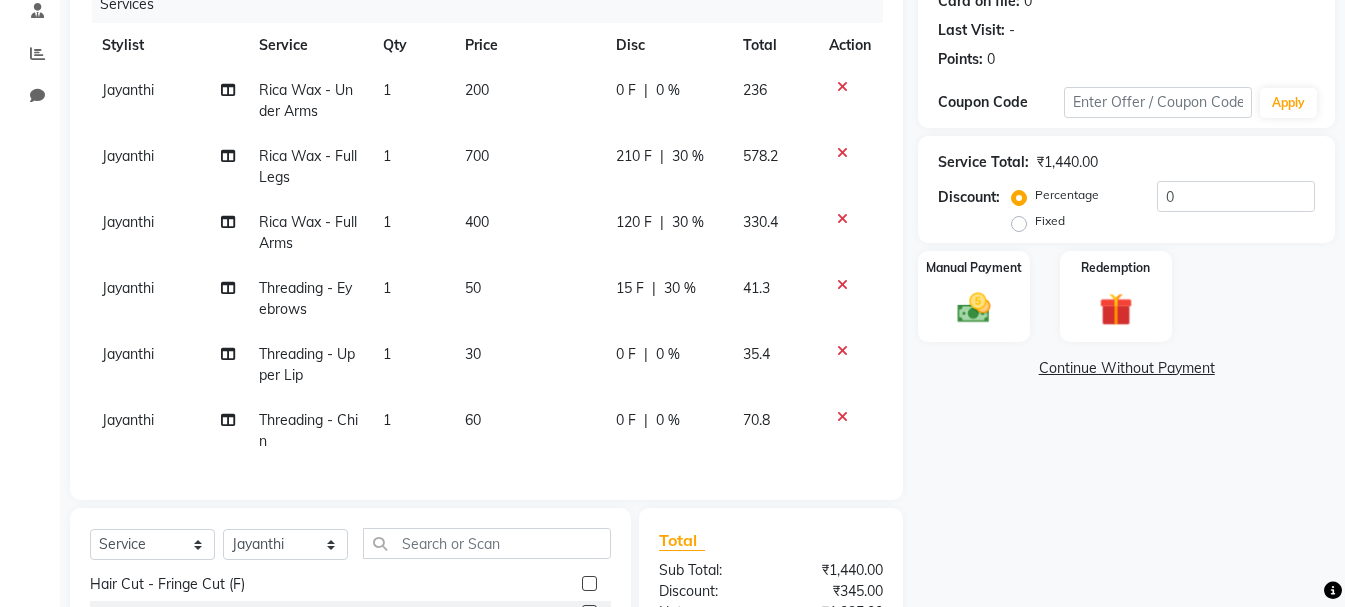 scroll, scrollTop: 171, scrollLeft: 0, axis: vertical 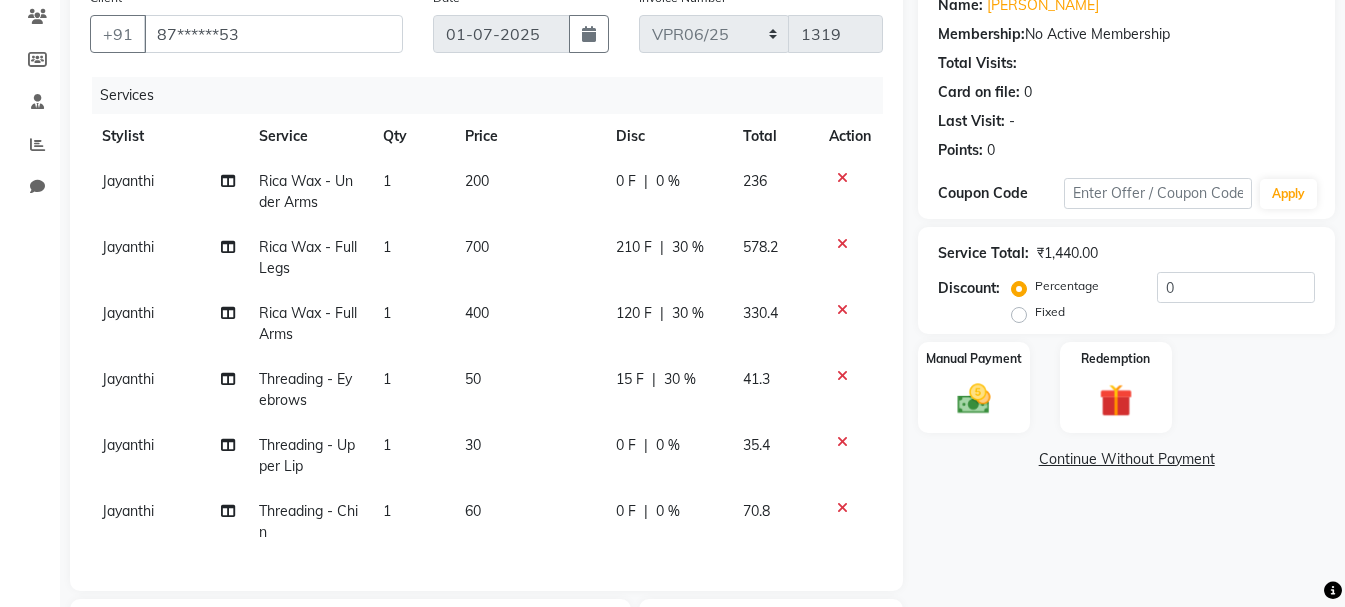 click on "0 F | 0 %" 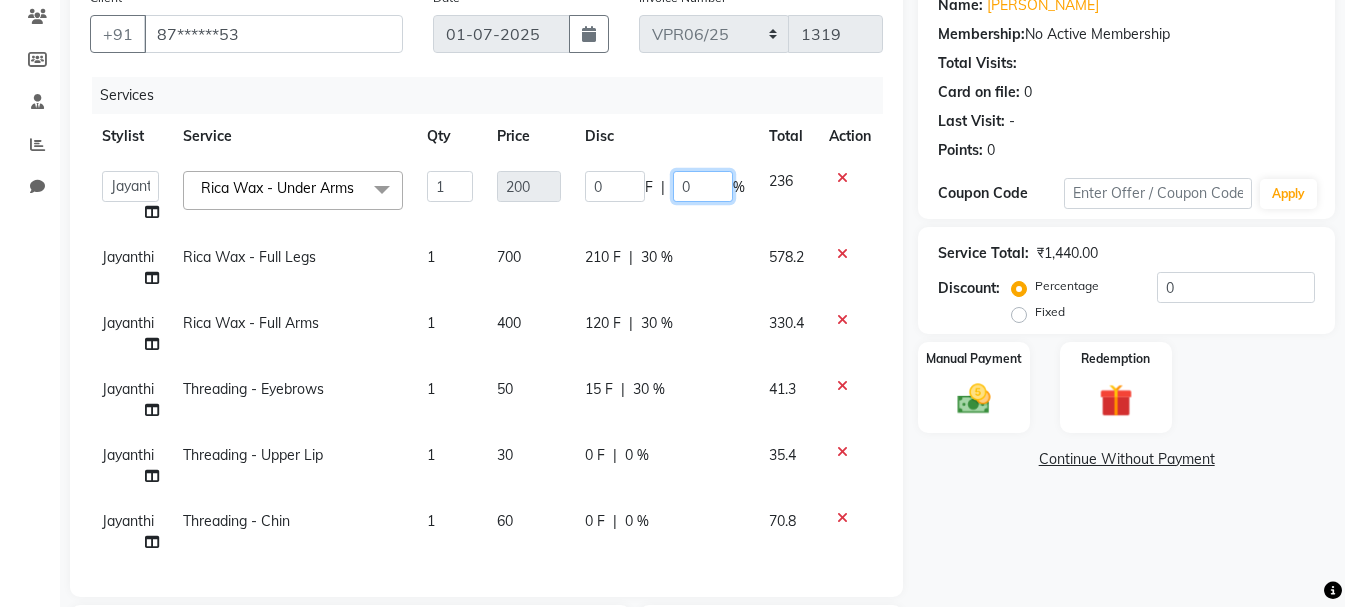 click on "0" 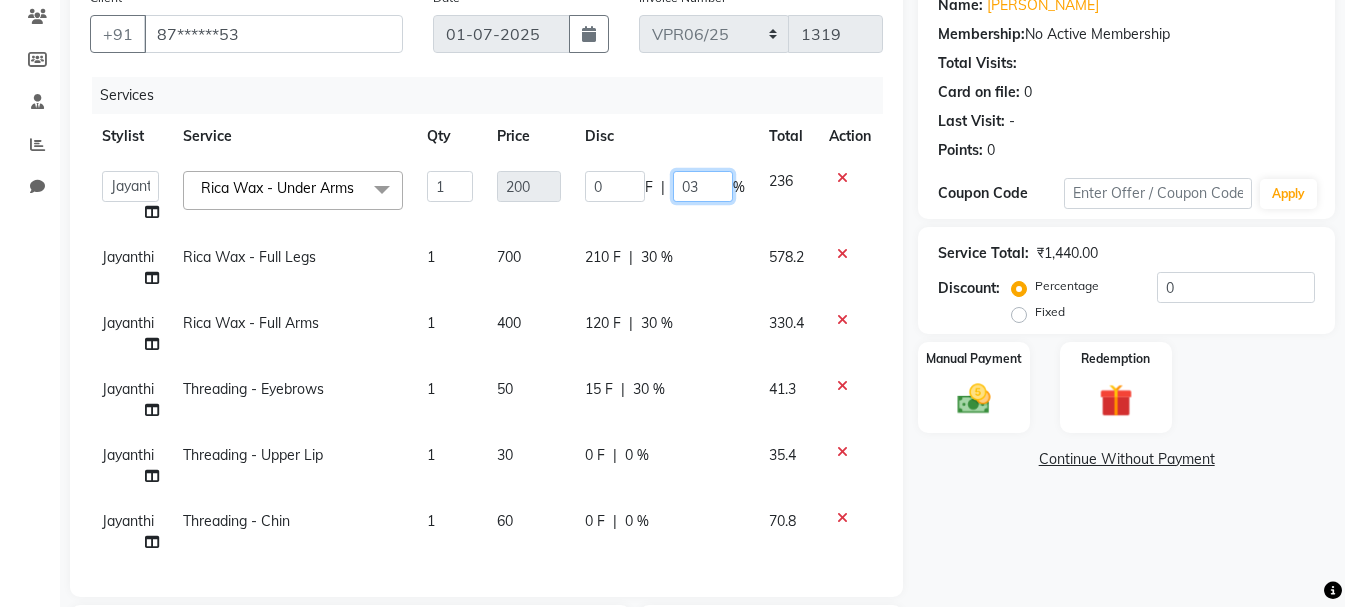 type on "030" 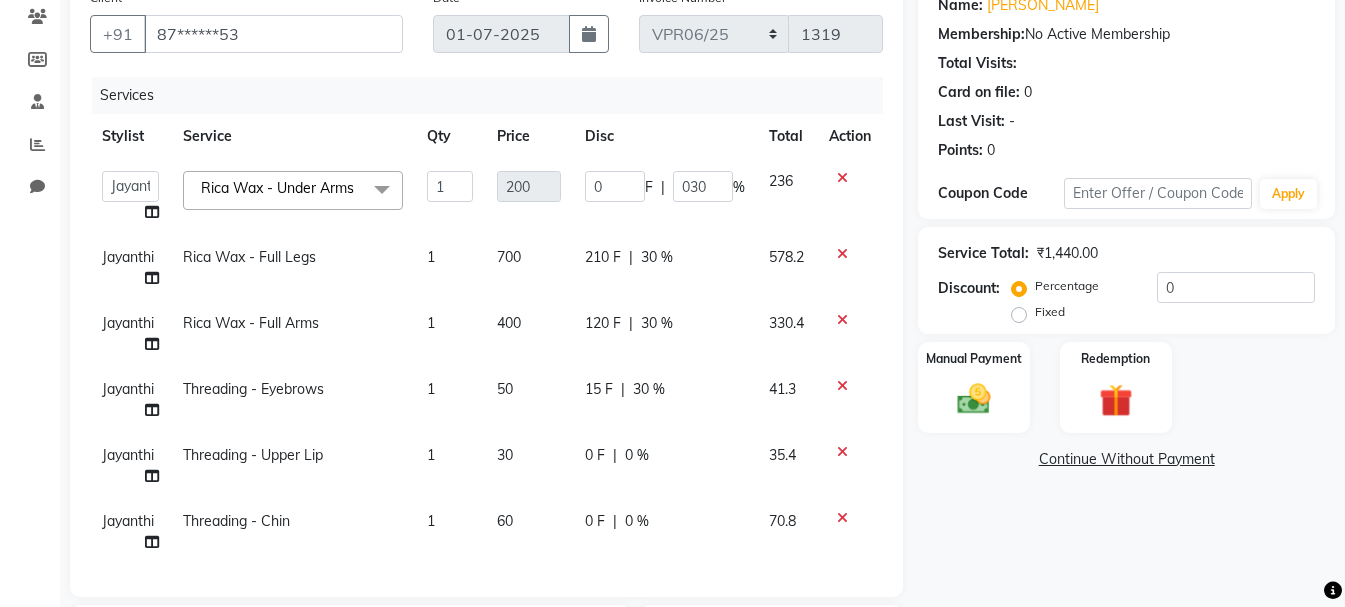 drag, startPoint x: 690, startPoint y: 185, endPoint x: 664, endPoint y: 324, distance: 141.41075 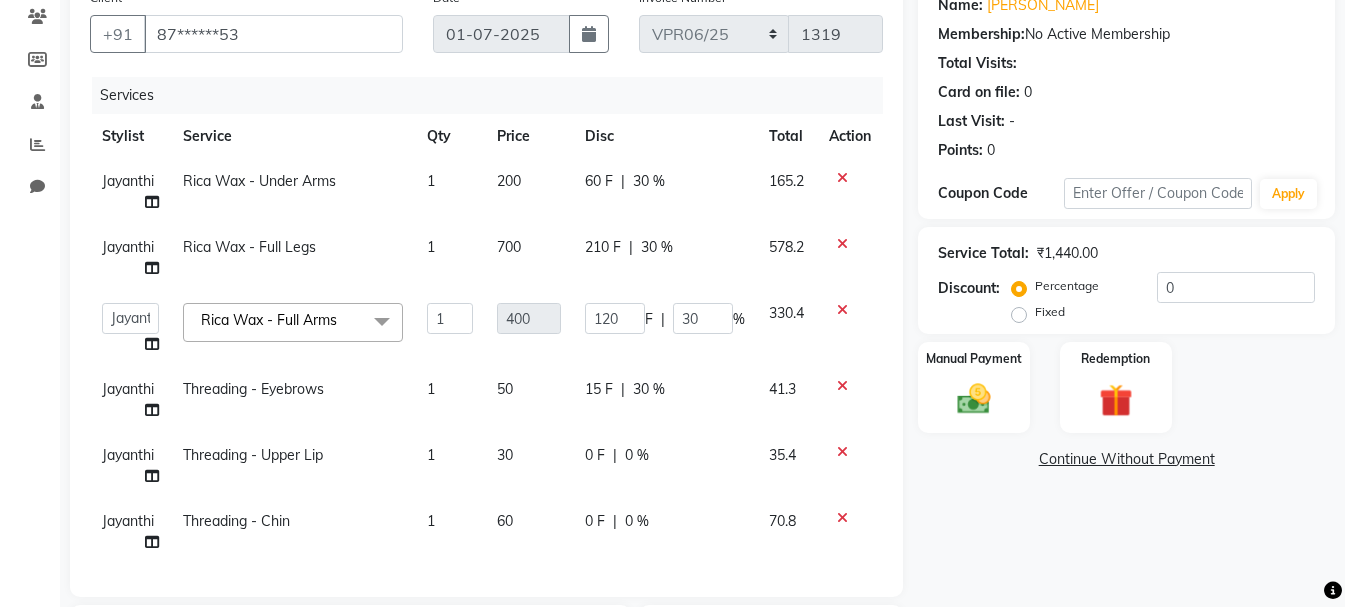 click on "30 %" 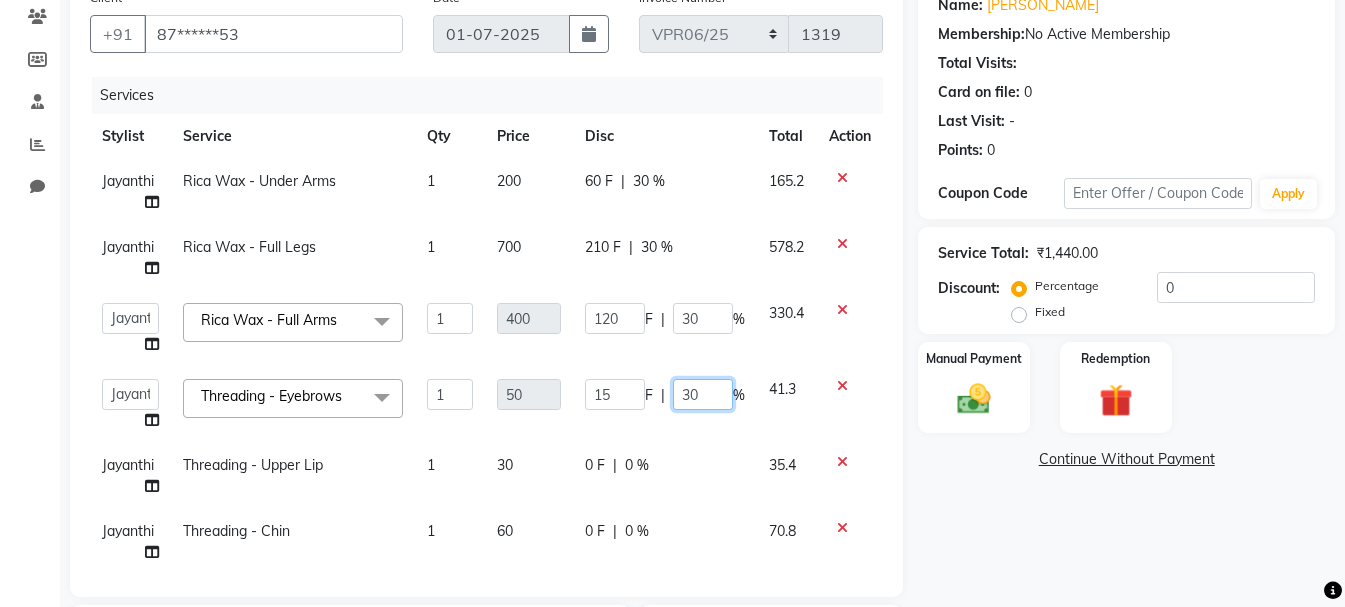 click on "30" 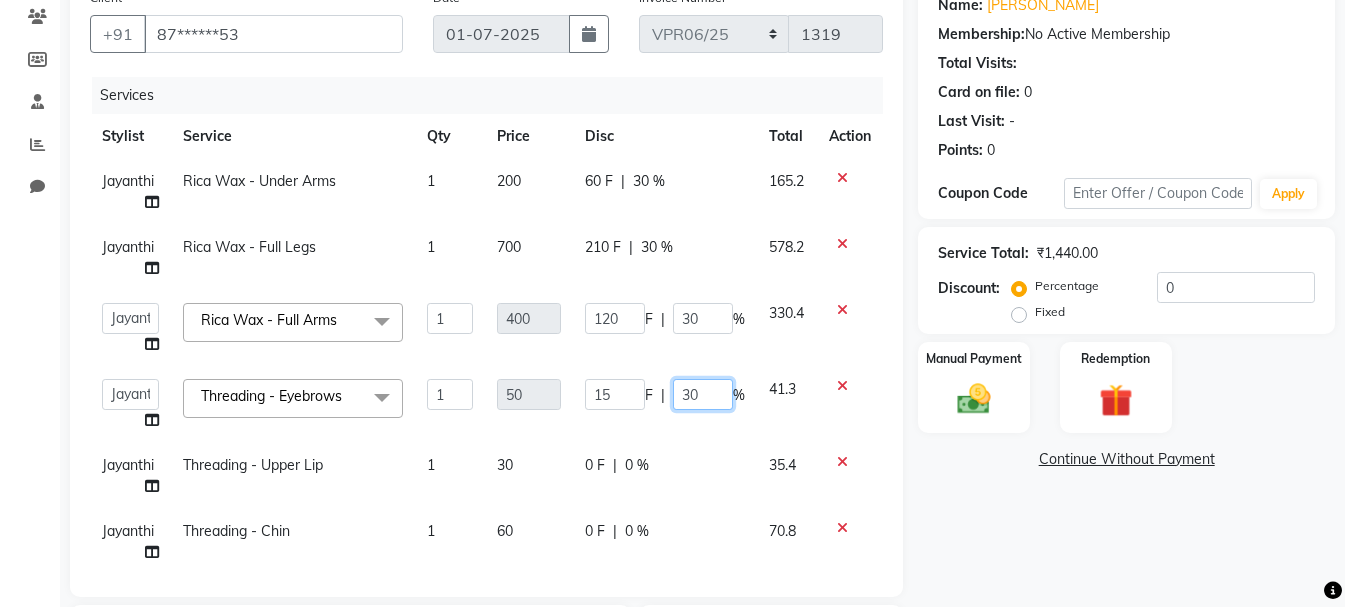 type on "3" 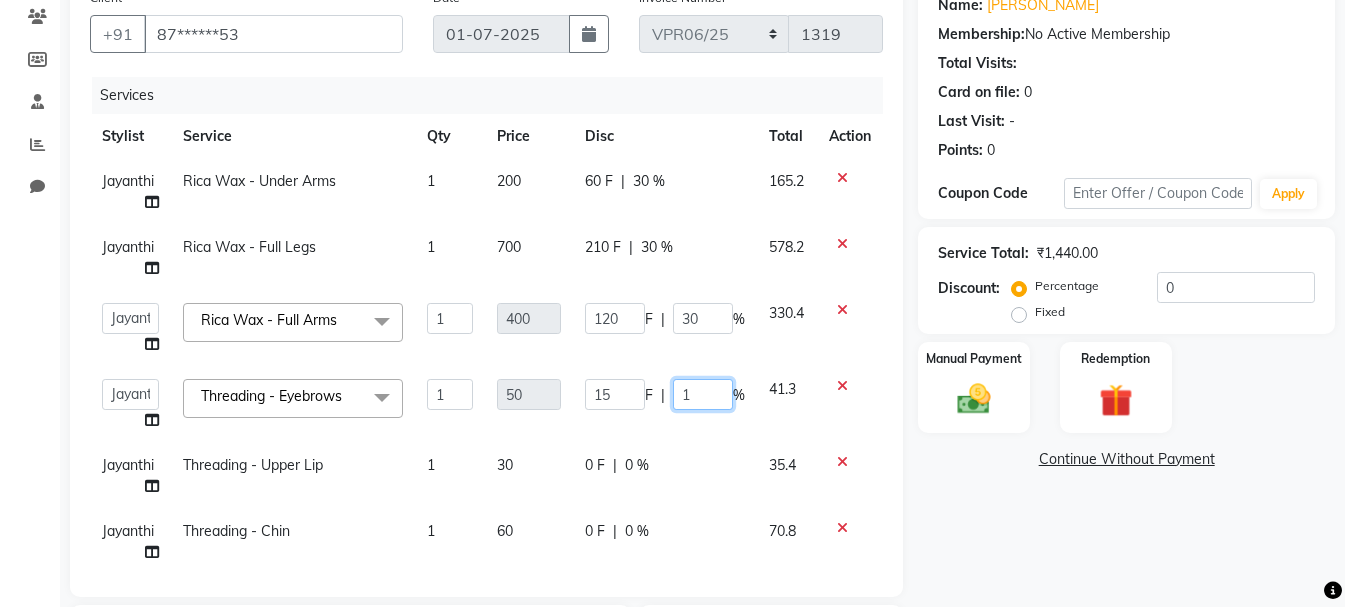 type on "14" 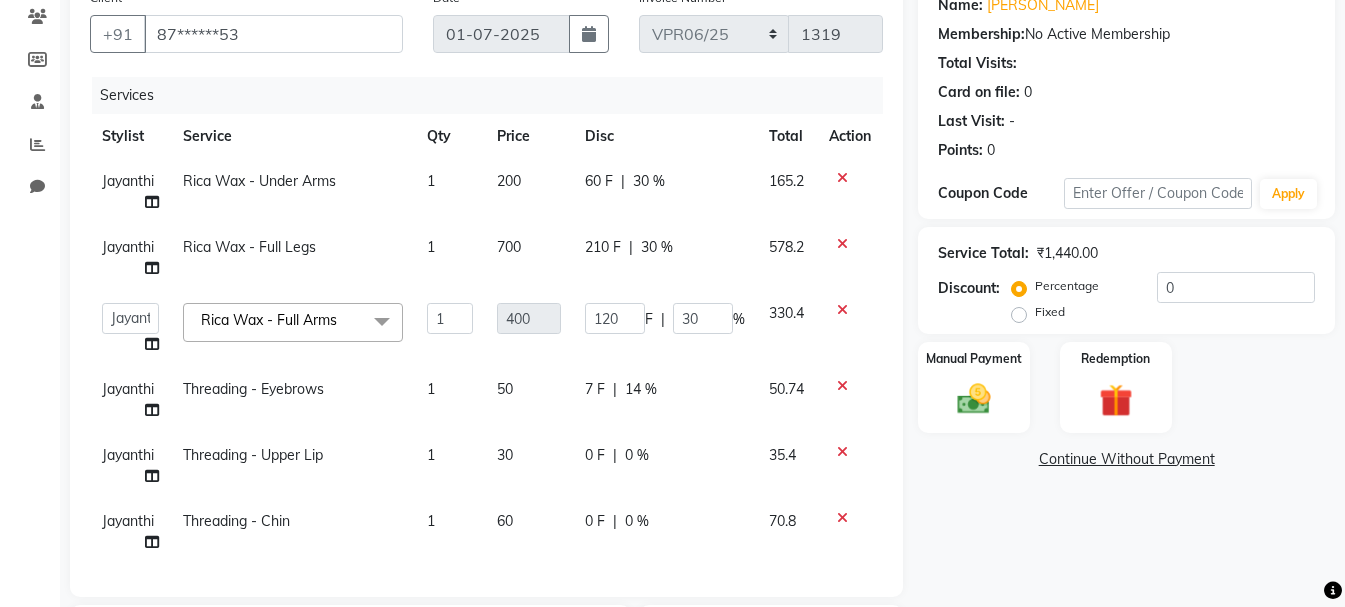 click on "50.74" 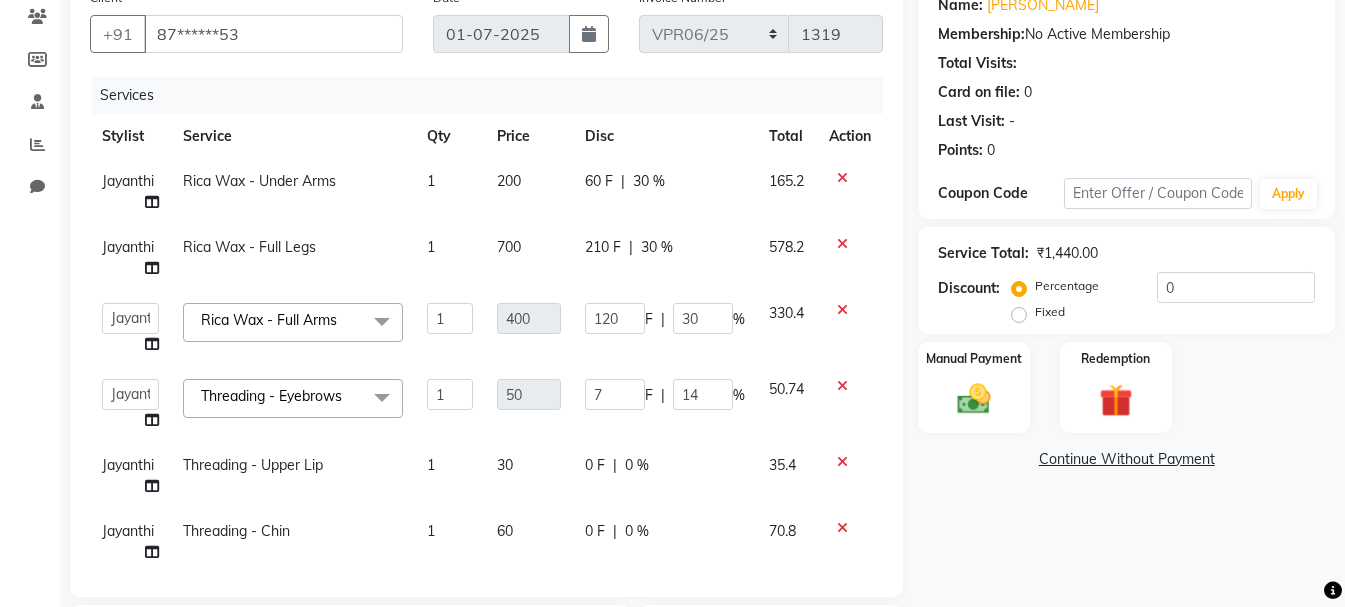 click on "0 %" 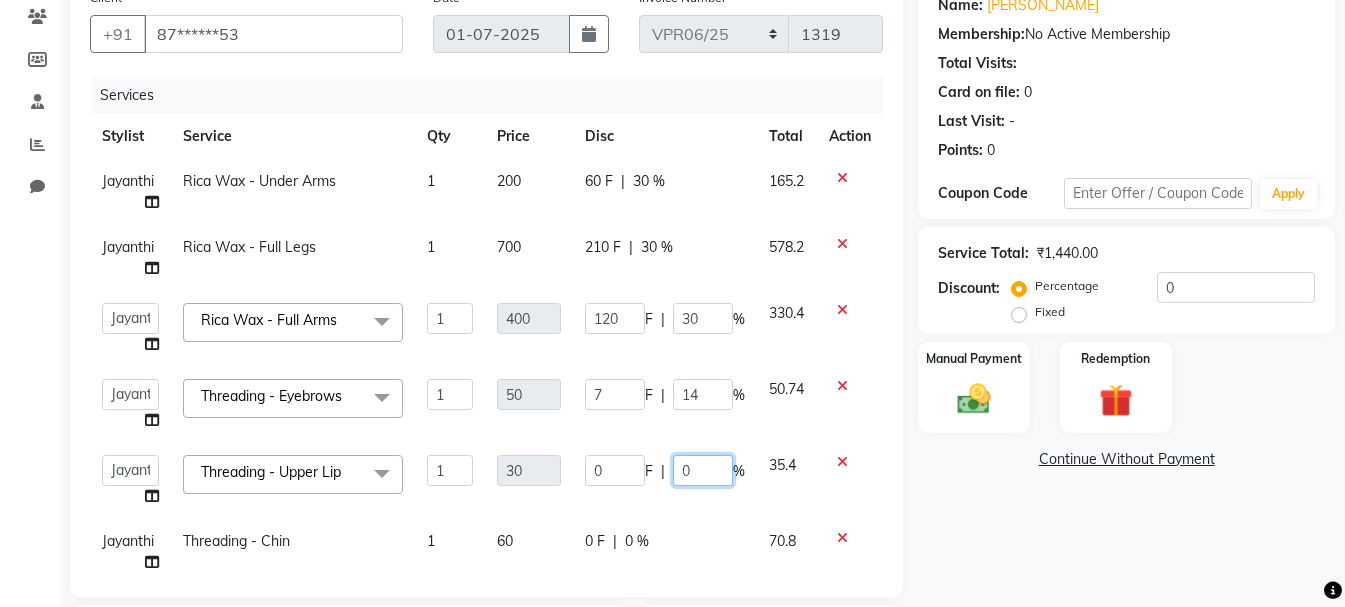 click on "0" 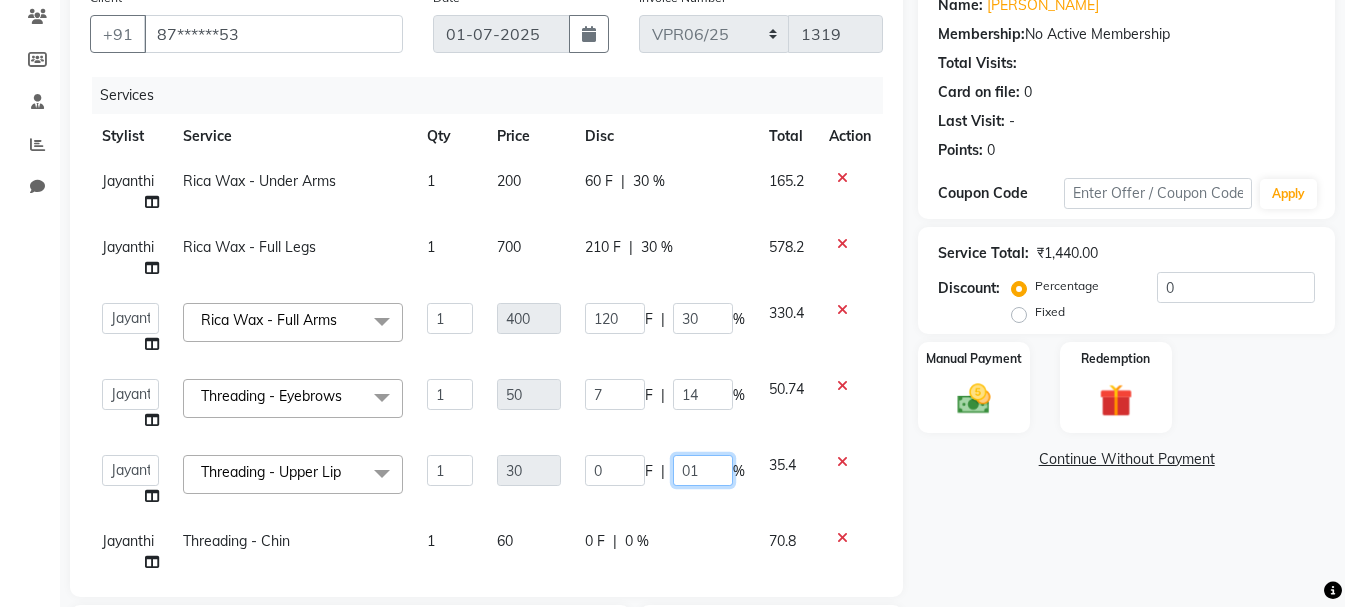 type on "014" 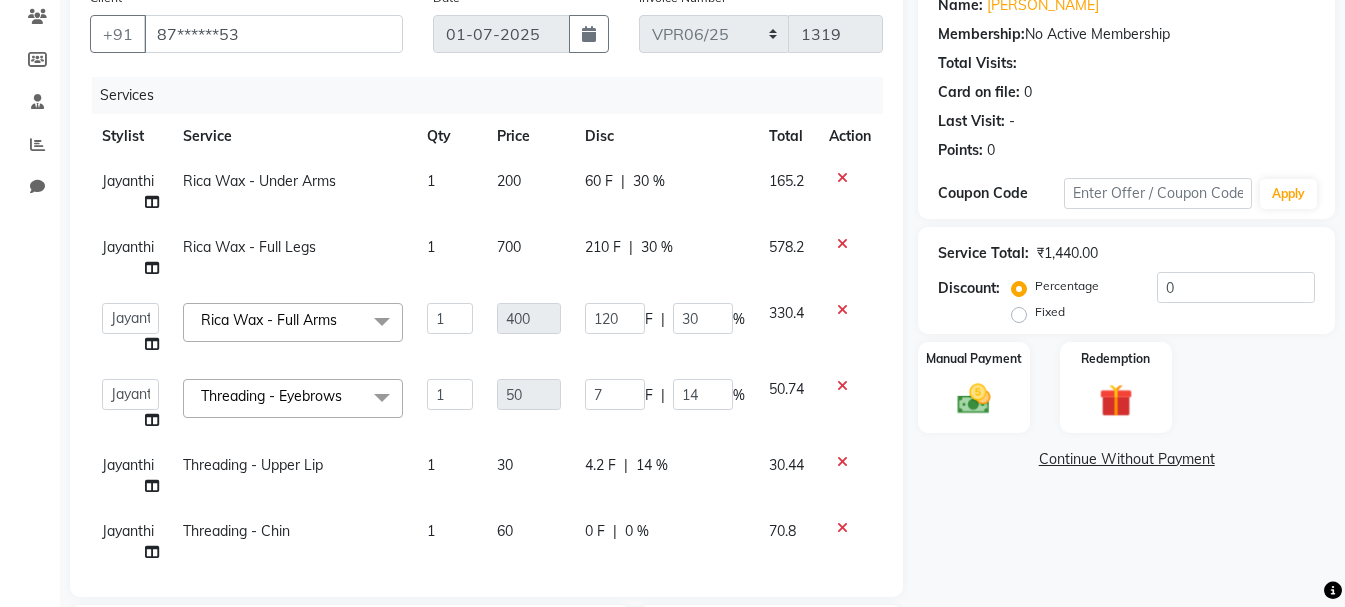 click on "4.2 F | 14 %" 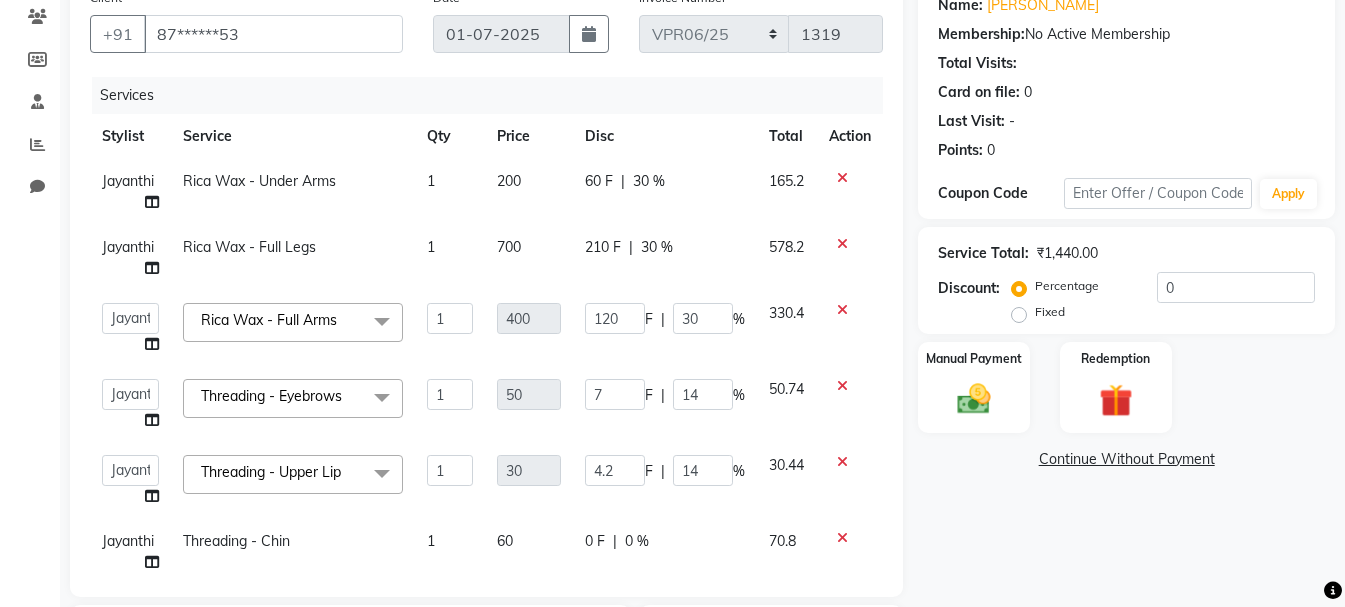 click on "0 F | 0 %" 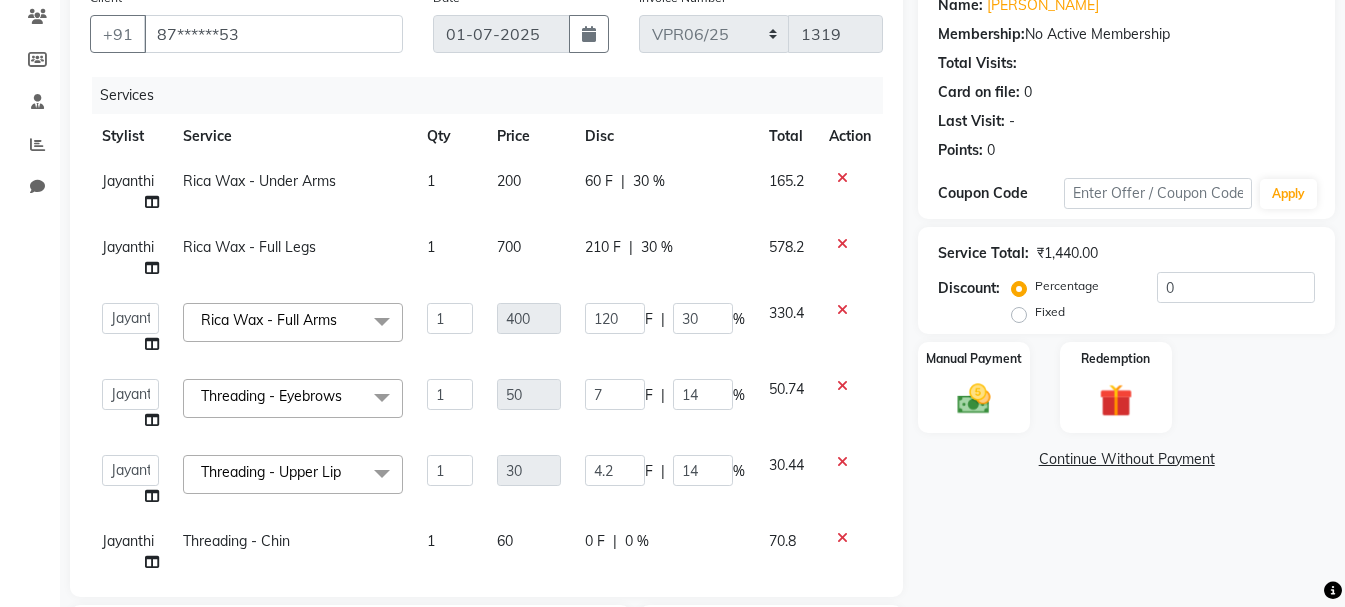 select on "74914" 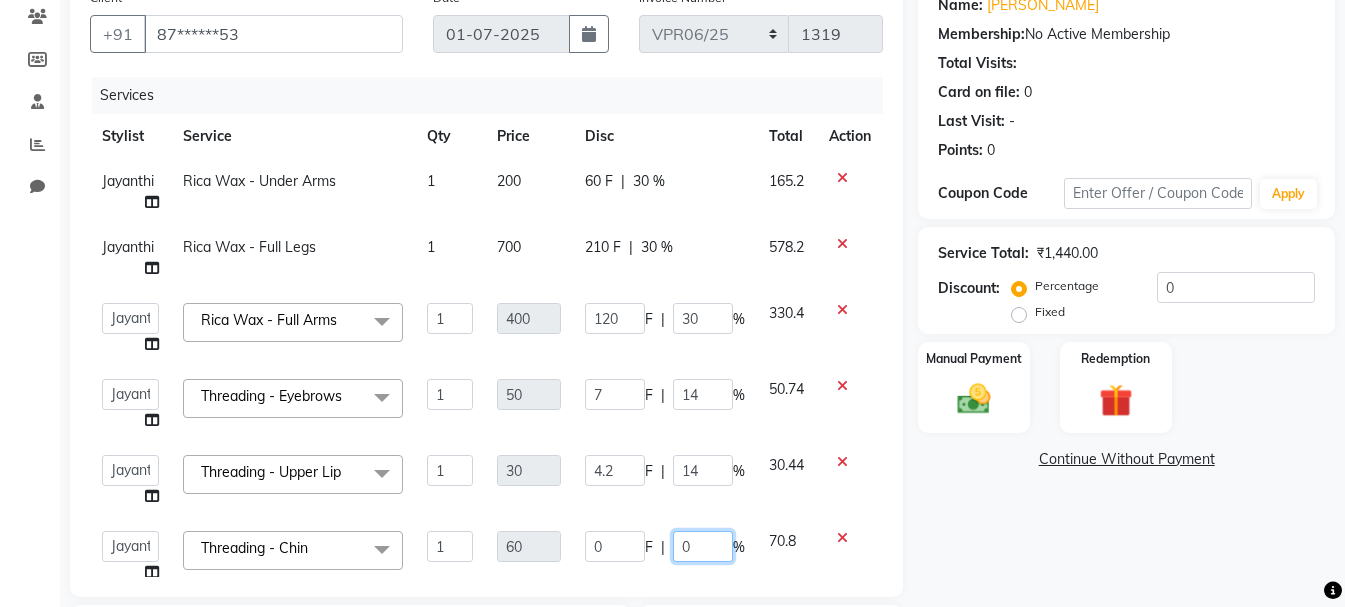 click on "0" 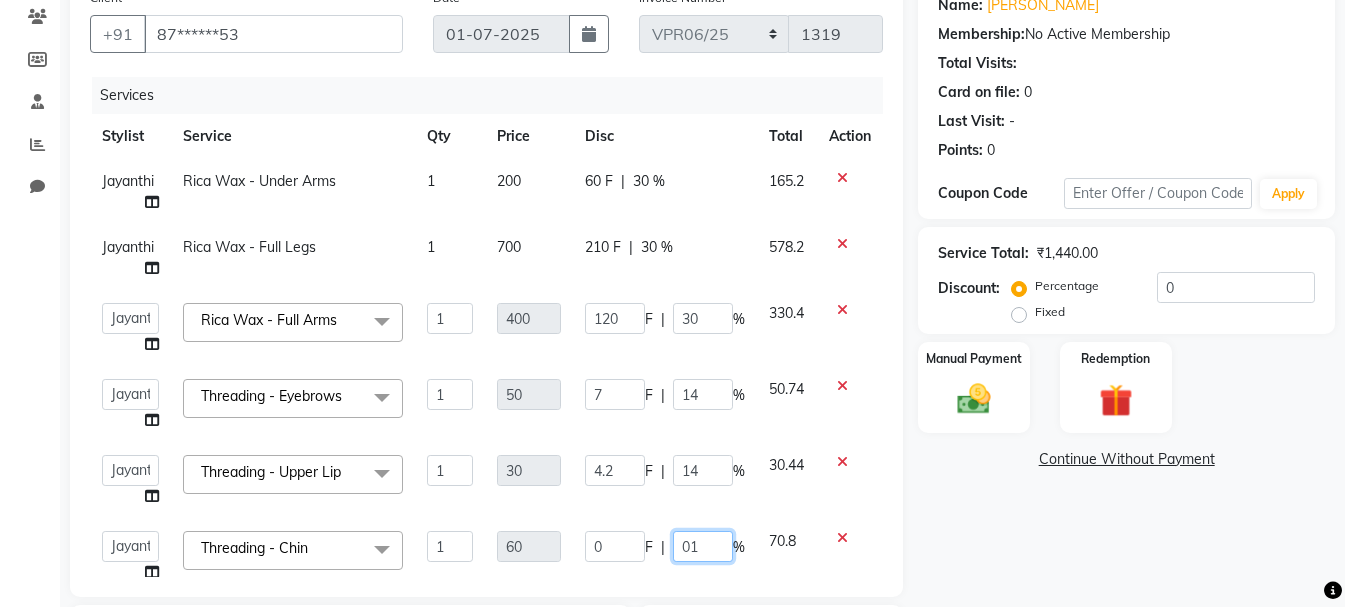 type on "014" 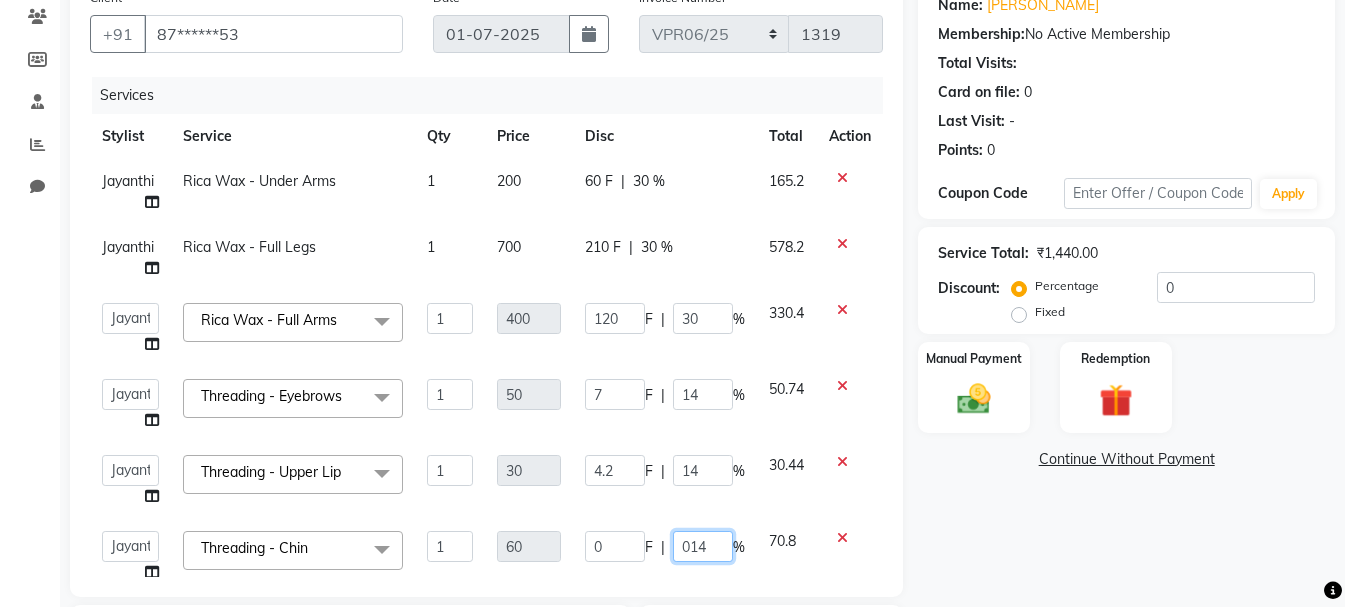 click on "014" 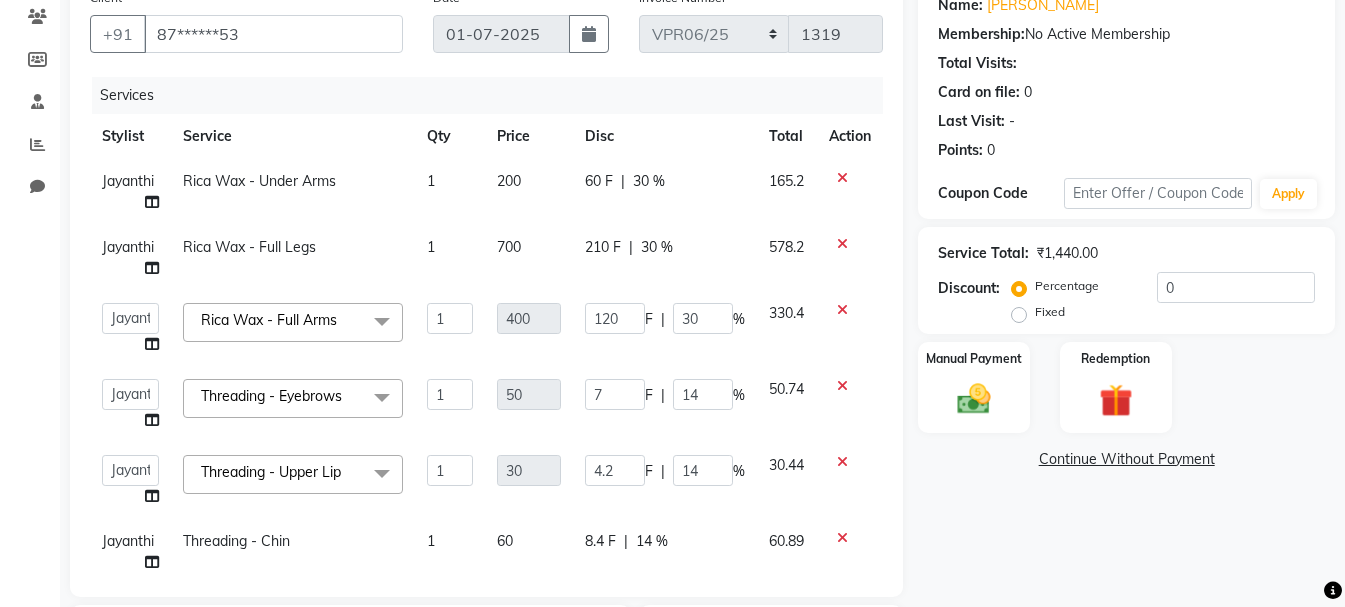 click on "Name: [PERSON_NAME]  Membership:  No Active Membership  Total Visits:   Card on file:  0 Last Visit:   - Points:   0  Coupon Code Apply Service Total:  ₹1,440.00  Discount:  Percentage   Fixed  0 Manual Payment Redemption  Continue Without Payment" 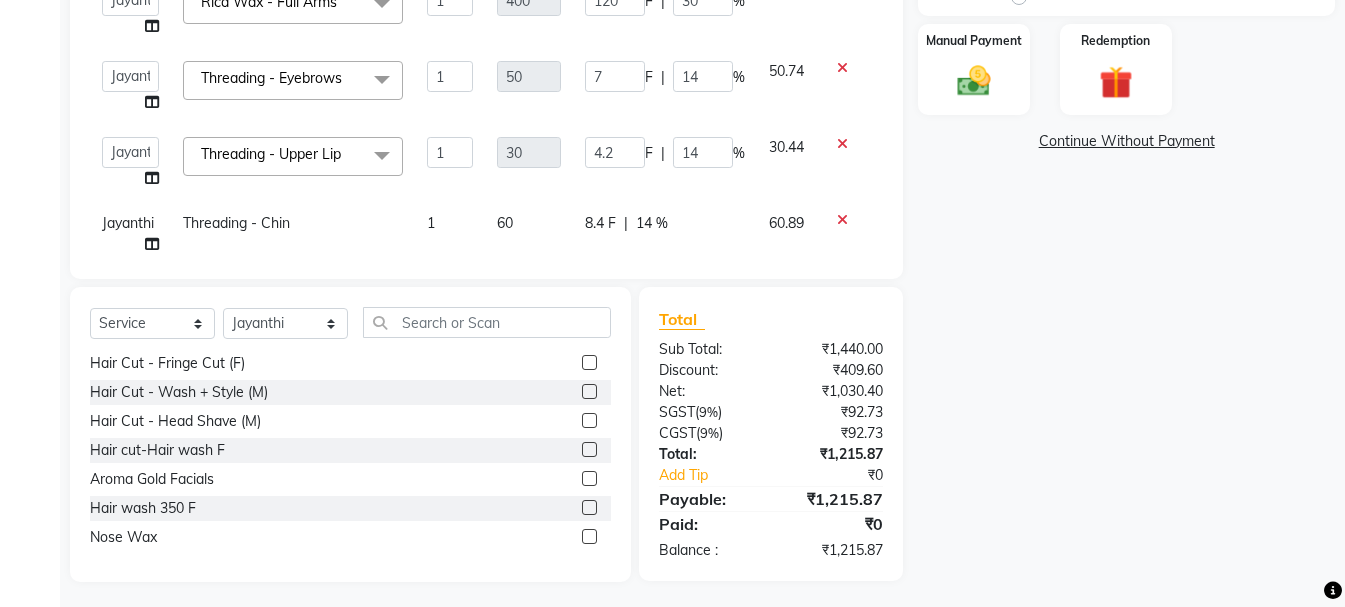scroll, scrollTop: 494, scrollLeft: 0, axis: vertical 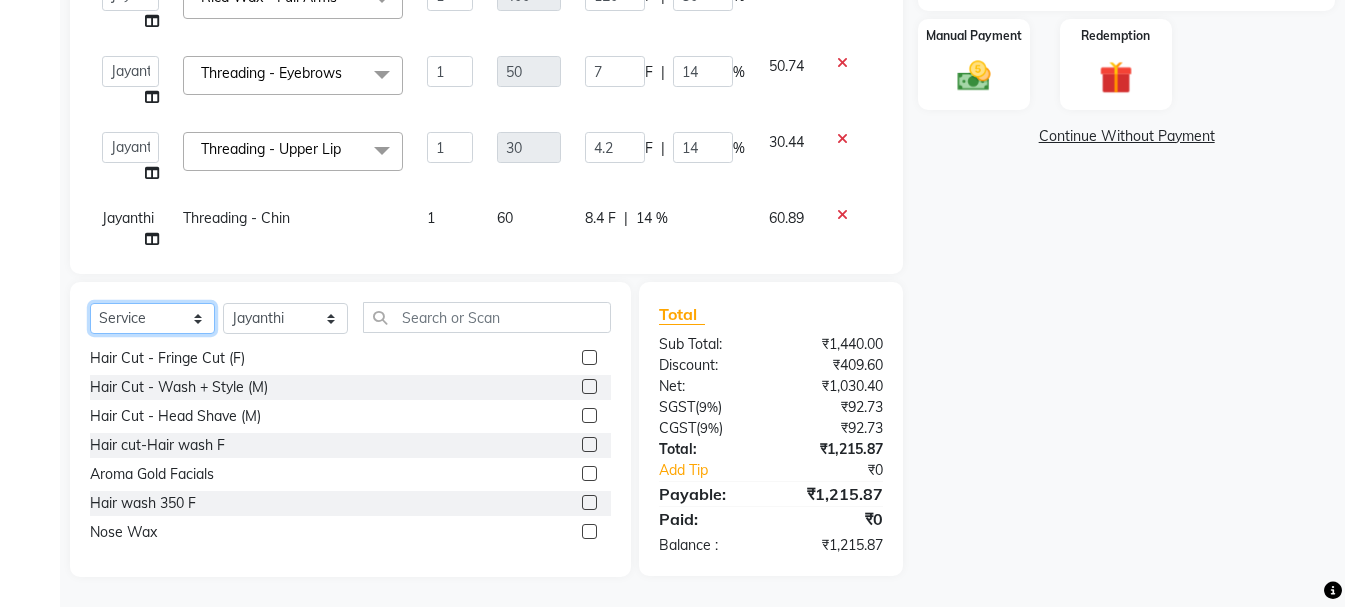 click on "Select  Service  Product  Membership  Package Voucher Prepaid Gift Card" 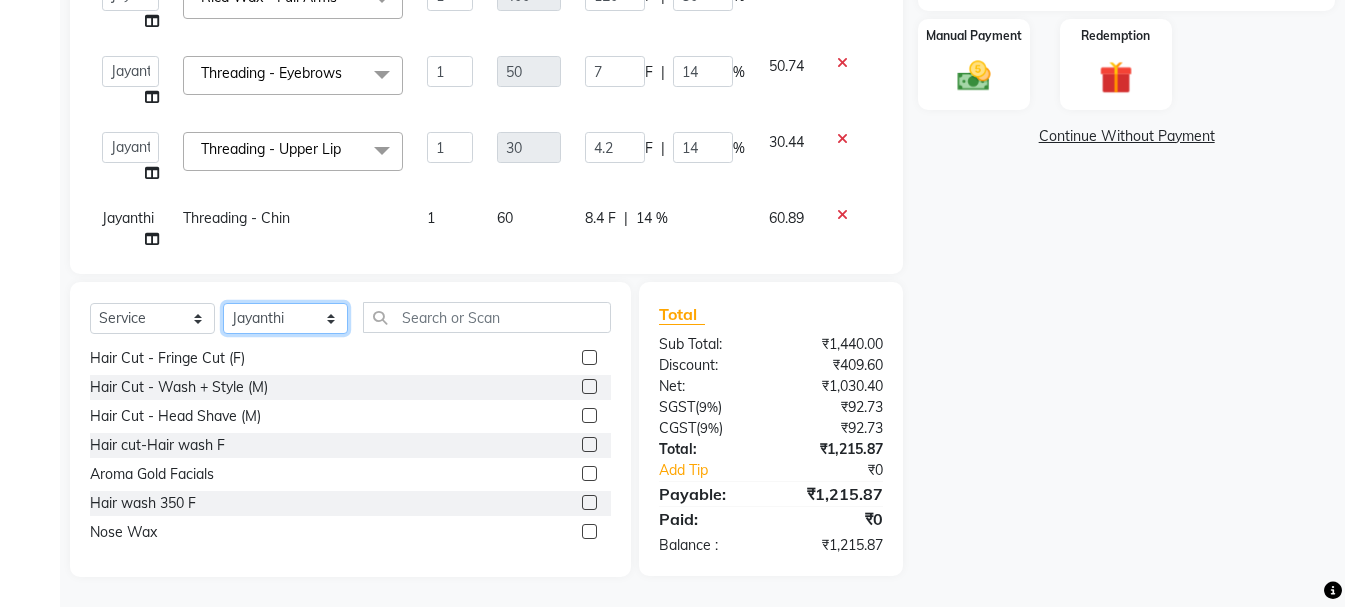 click on "Select Stylist [PERSON_NAME] Ali Alsa Amaritha Ashwini [PERSON_NAME] Bhaktha Bhumi Danish Dolma [PERSON_NAME] [PERSON_NAME] Lakshmi  Maya [PERSON_NAME] [PERSON_NAME] [PERSON_NAME] [PERSON_NAME] [PERSON_NAME] Sawsthika [PERSON_NAME] Sony [PERSON_NAME] [PERSON_NAME]" 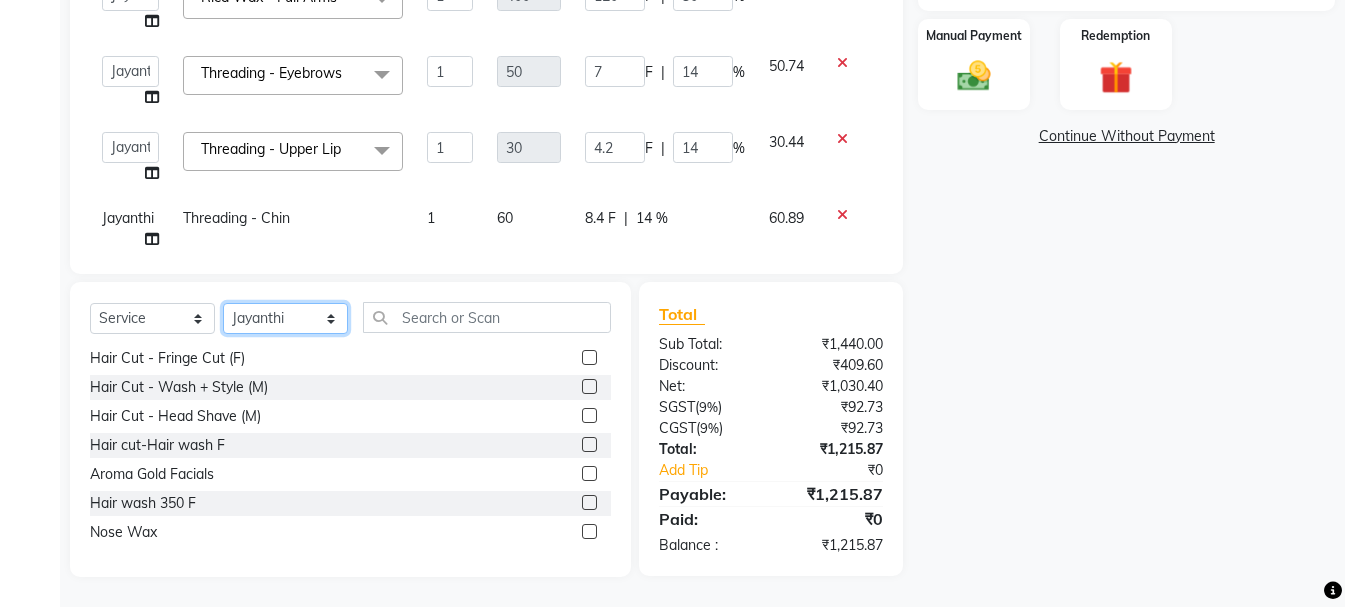 select on "74936" 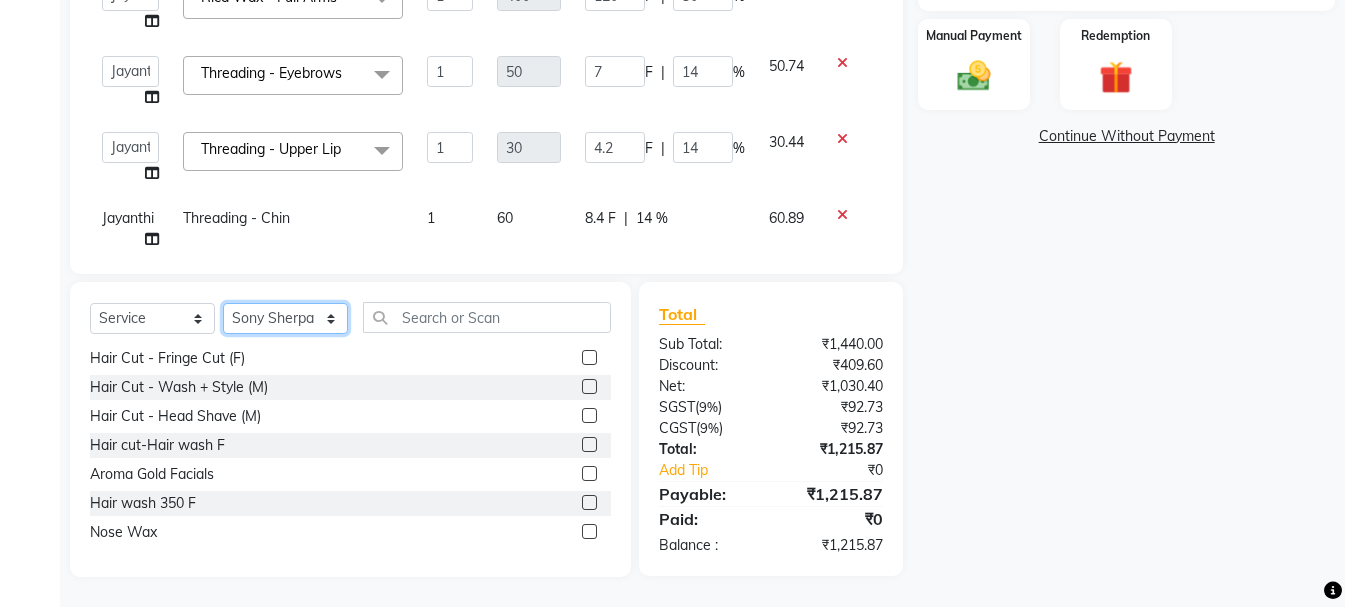 click on "Select Stylist [PERSON_NAME] Ali Alsa Amaritha Ashwini [PERSON_NAME] Bhaktha Bhumi Danish Dolma [PERSON_NAME] [PERSON_NAME] Lakshmi  Maya [PERSON_NAME] [PERSON_NAME] [PERSON_NAME] [PERSON_NAME] [PERSON_NAME] Sawsthika [PERSON_NAME] Sony [PERSON_NAME] [PERSON_NAME]" 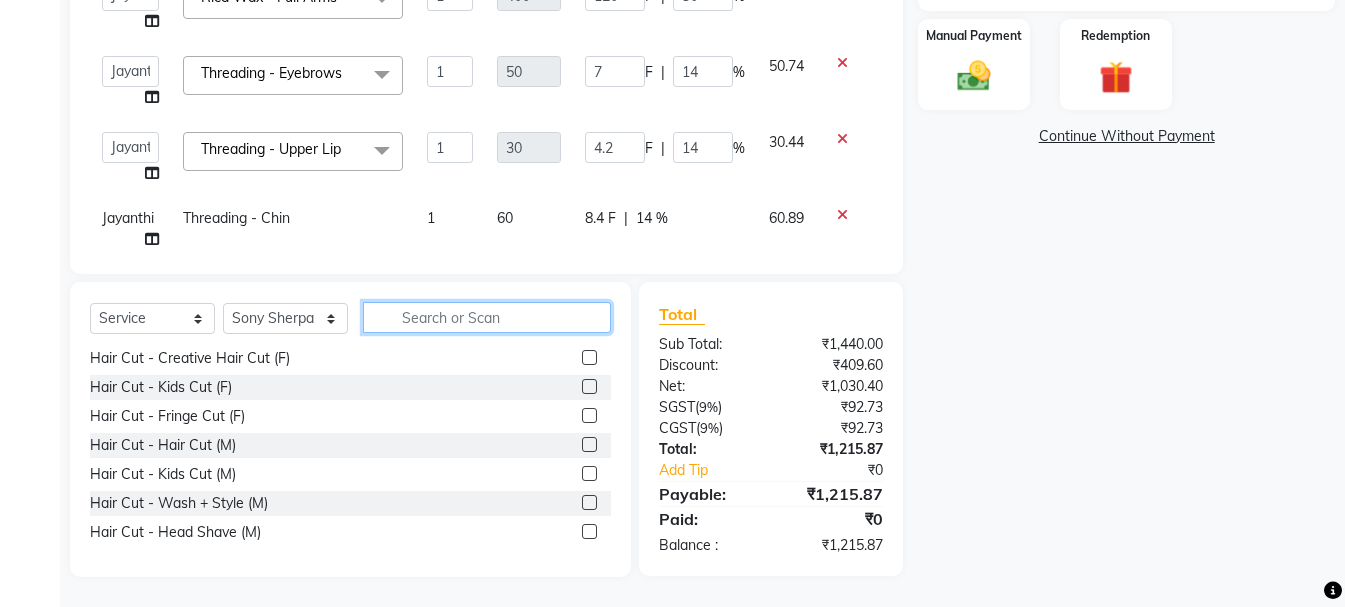 click 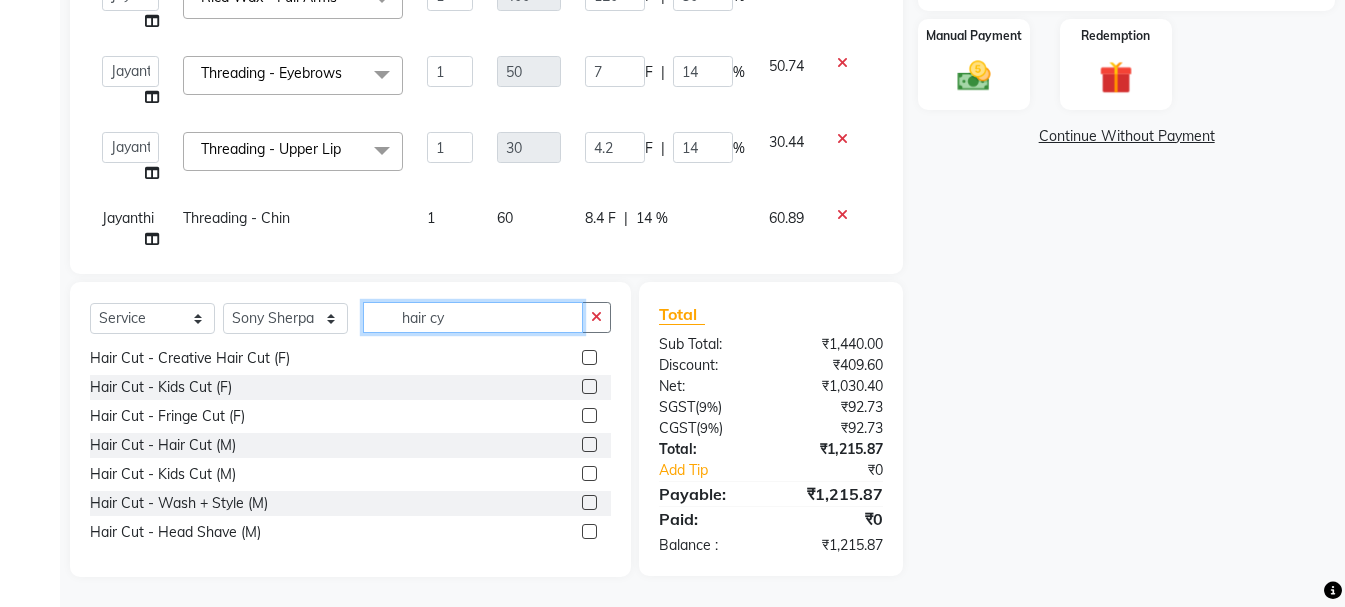 scroll, scrollTop: 0, scrollLeft: 0, axis: both 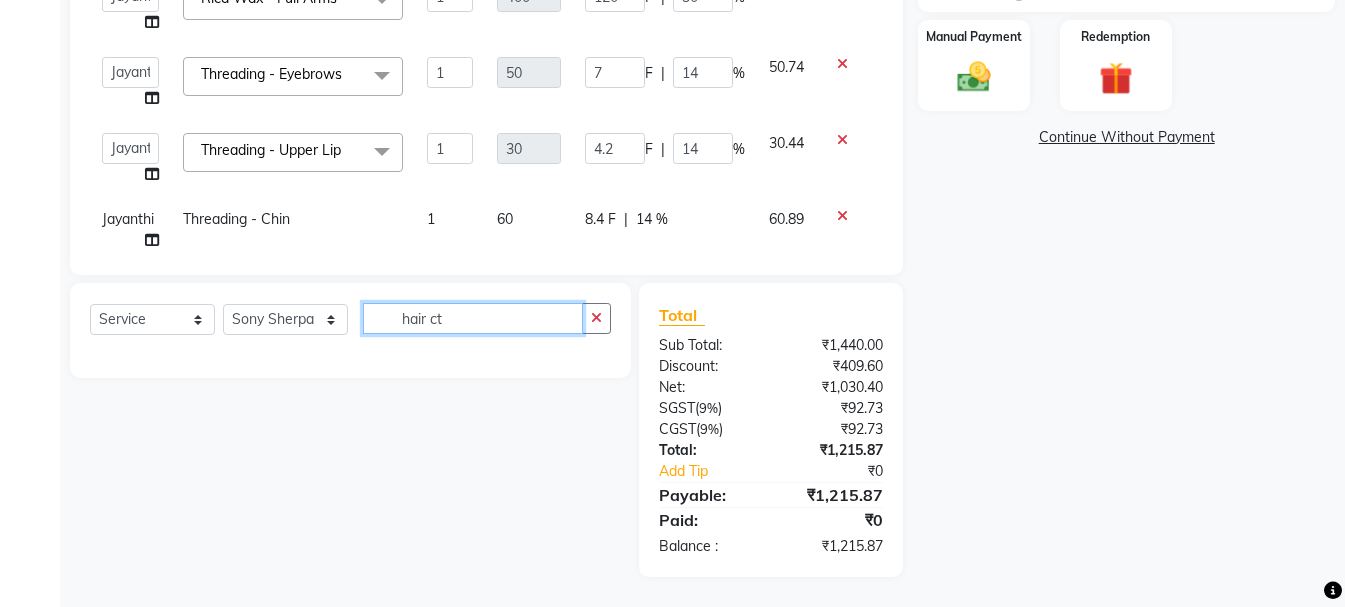 click on "hair ct" 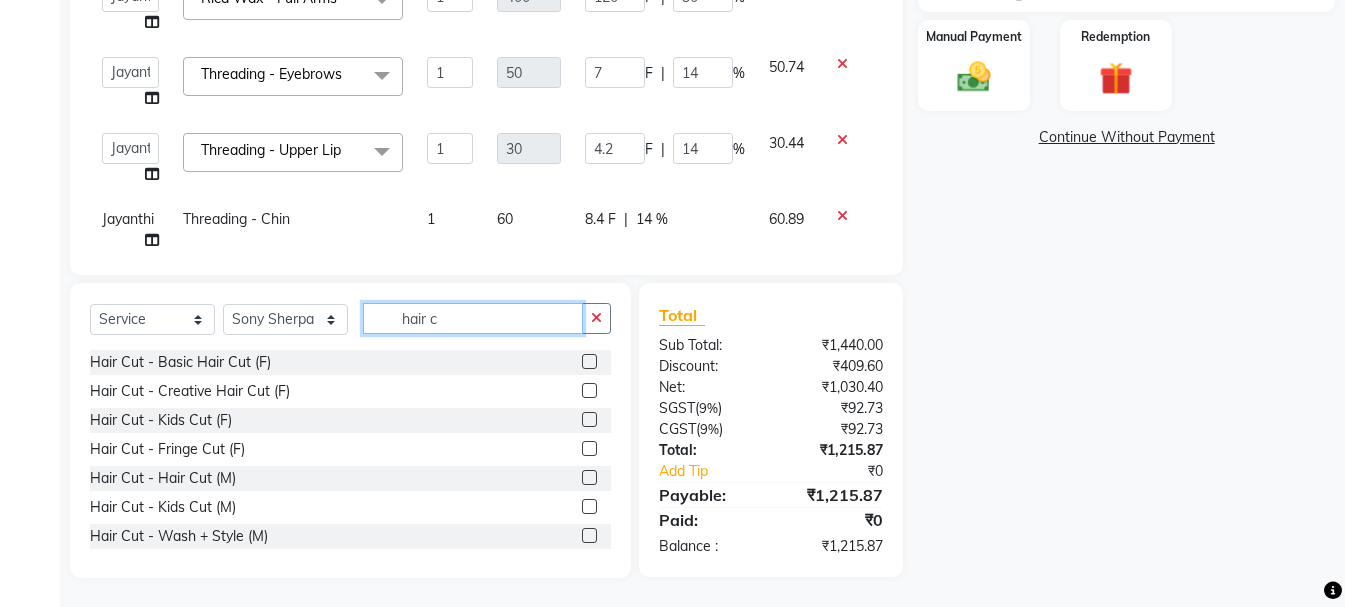 scroll, scrollTop: 494, scrollLeft: 0, axis: vertical 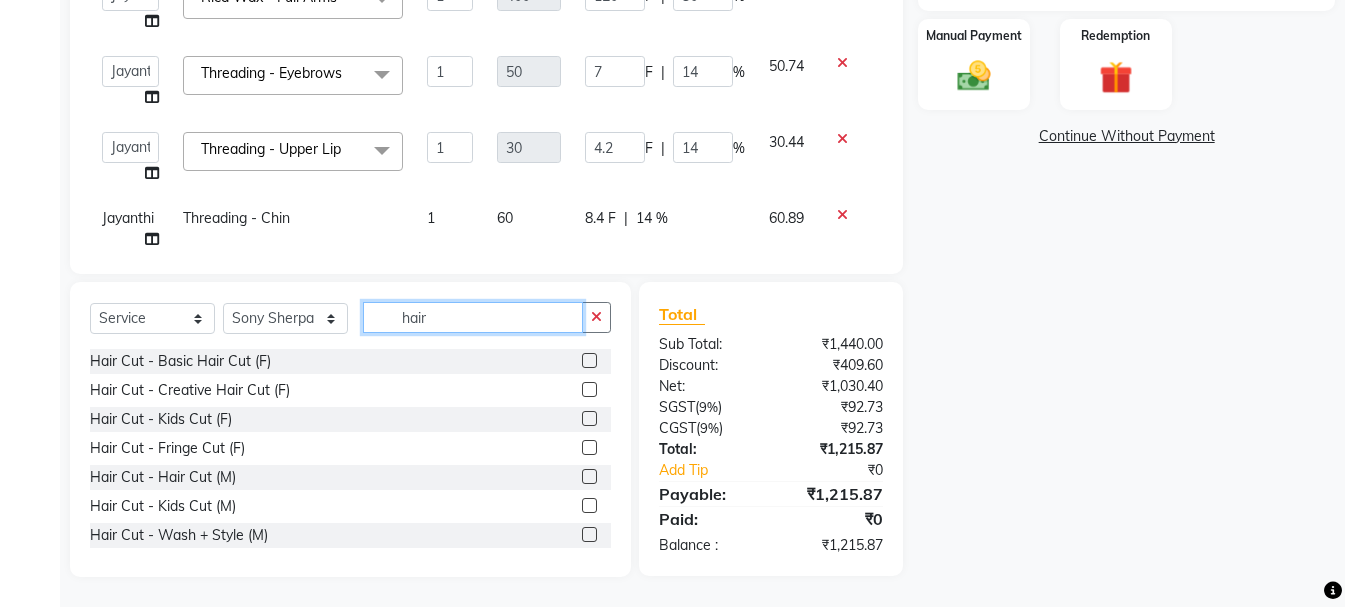 type on "hair" 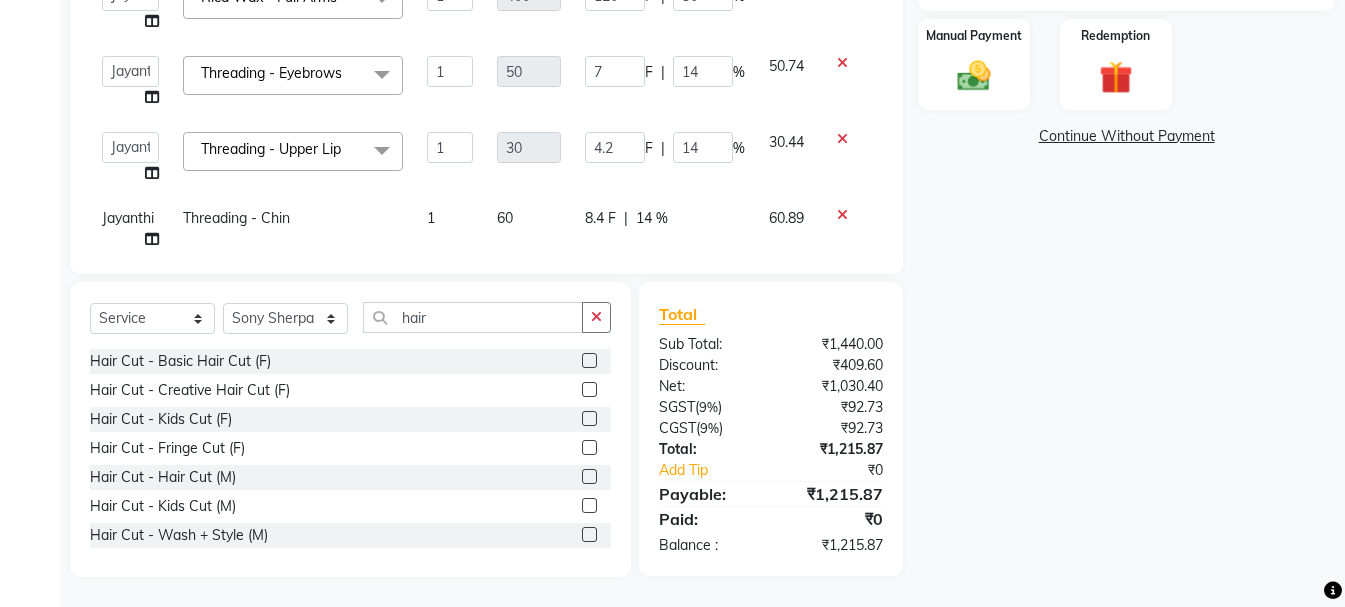 click 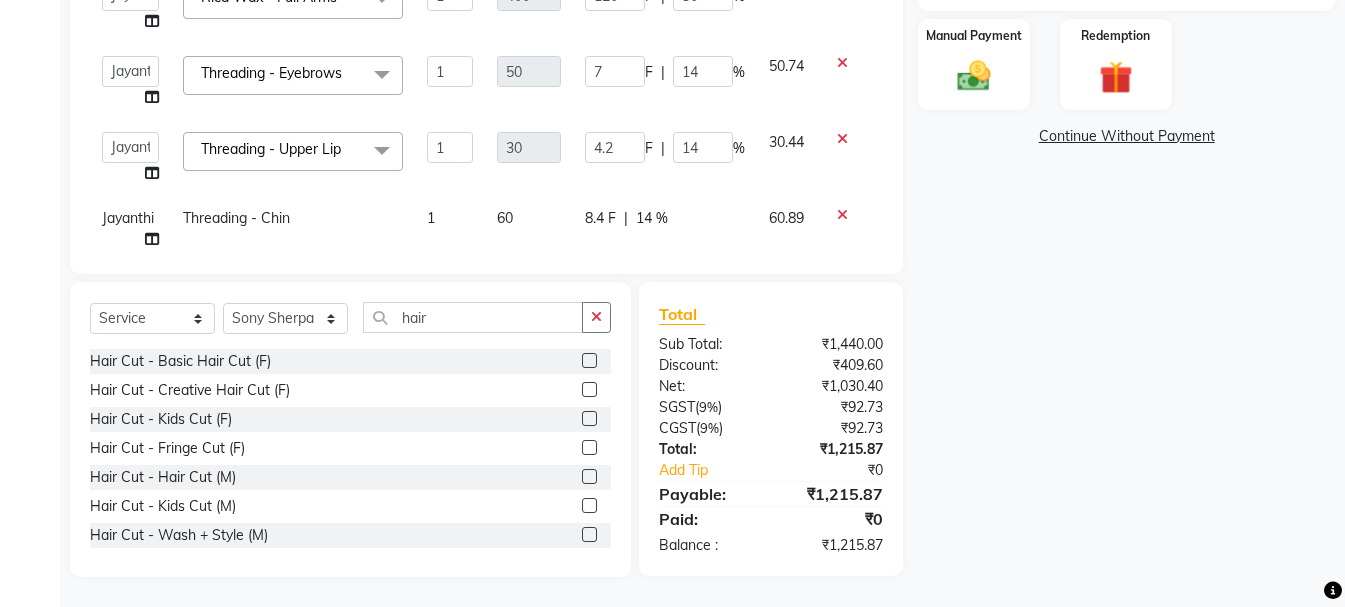 click at bounding box center (588, 390) 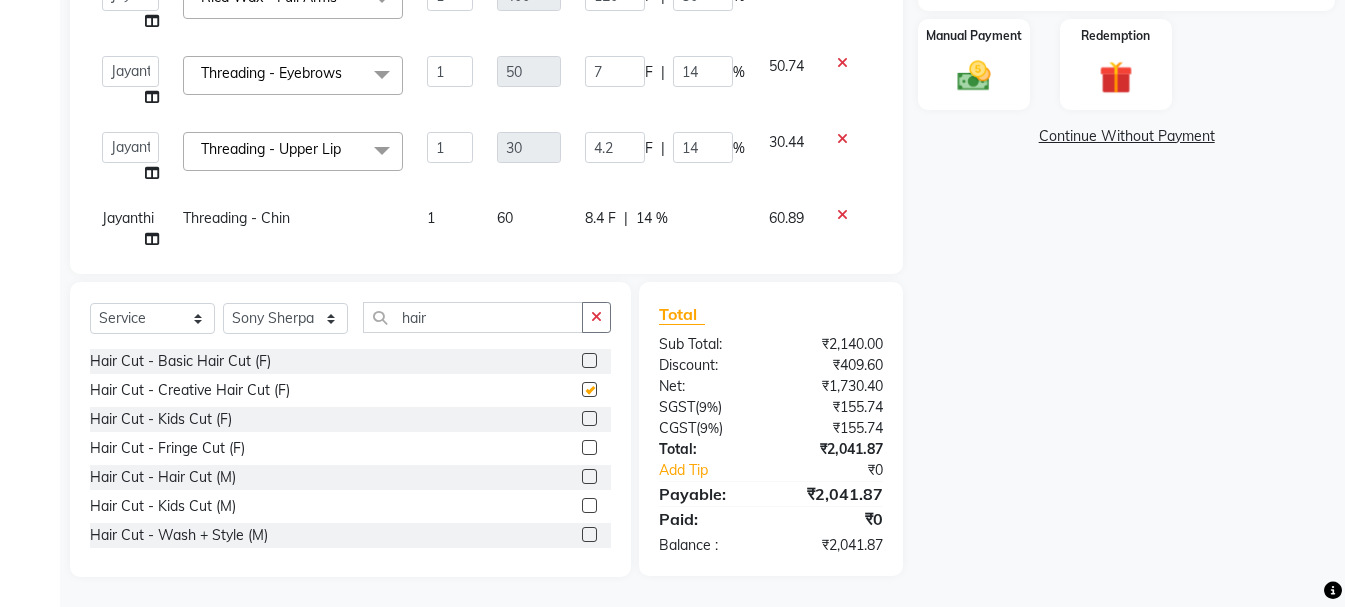 checkbox on "false" 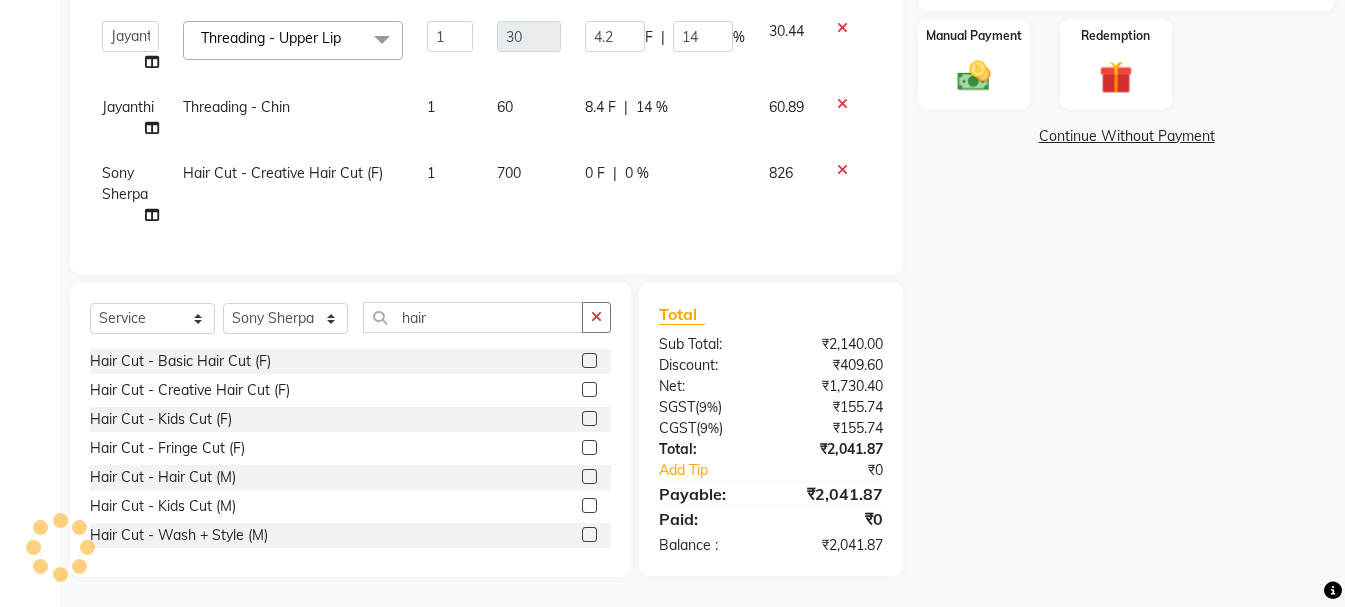 scroll, scrollTop: 126, scrollLeft: 0, axis: vertical 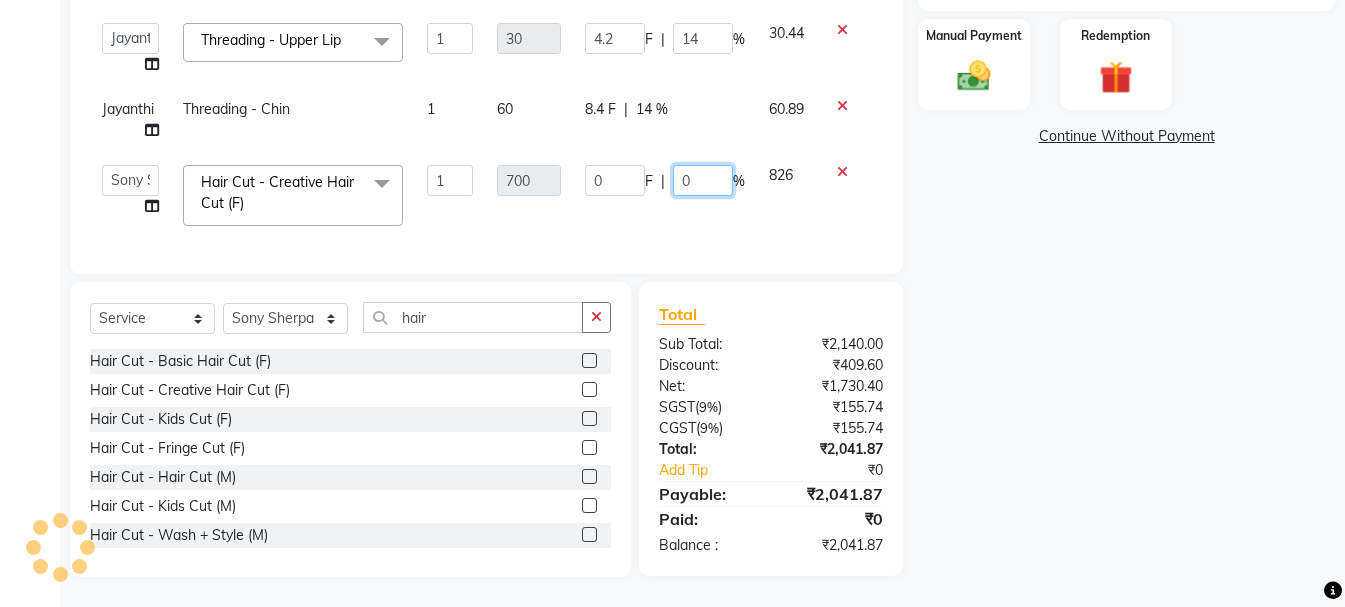 click on "0" 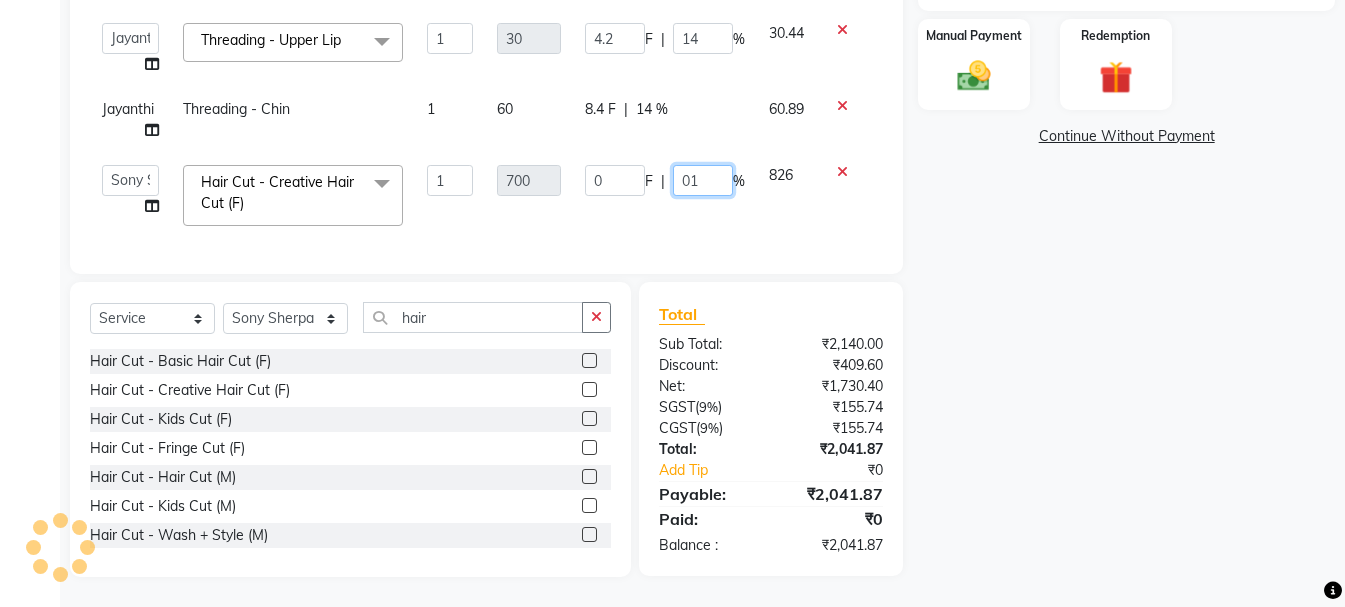 type on "014" 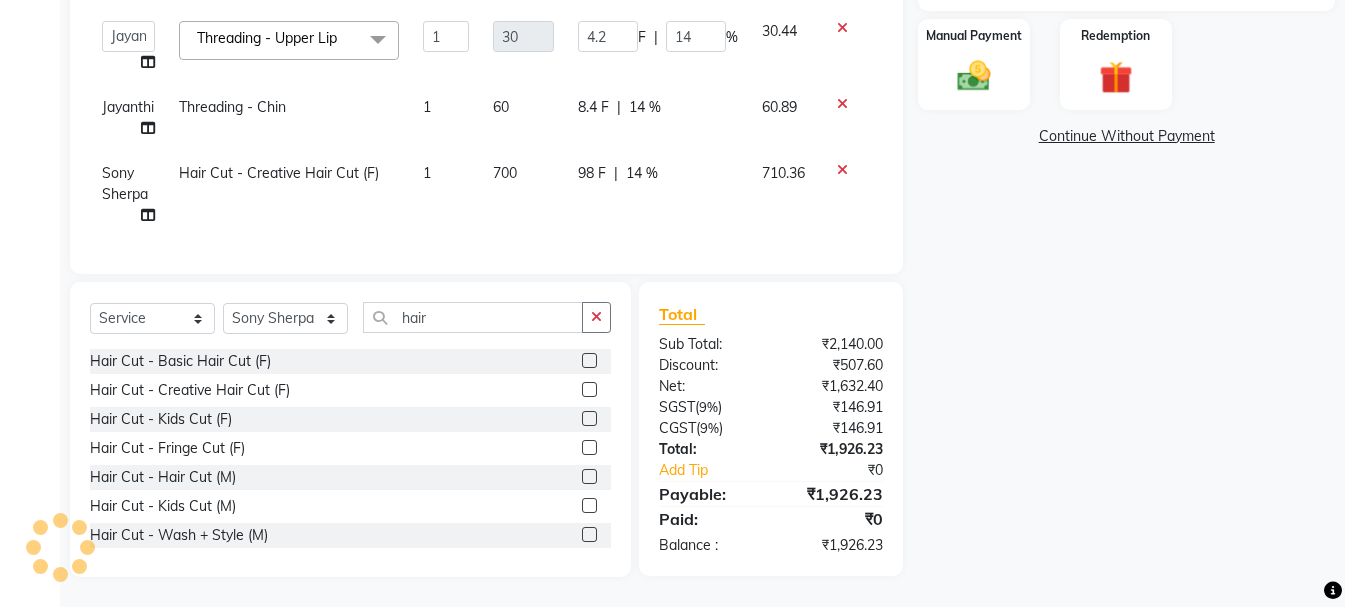 click on "Client +91 87******53 Date [DATE] Invoice Number VPR06/25 MEM/[PHONE_NUMBER] Services Stylist Service Qty Price Disc Total Action Jayanthi Rica Wax - Under Arms 1 200 60 F | 30 % 165.2 Jayanthi Rica Wax - Full Legs 1 700 210 F | 30 % 578.2  [PERSON_NAME]   Ali   Alsa   Amaritha   Ashwini   [PERSON_NAME]   Bhaktha   Bhumi   Danish   Dolma   Doma   [PERSON_NAME]   [PERSON_NAME]   Lakshmi    Maya   [PERSON_NAME]   [PERSON_NAME]   [PERSON_NAME]   Radha   [PERSON_NAME]   [PERSON_NAME]   [PERSON_NAME]   Sony [PERSON_NAME]   [PERSON_NAME]  Rica Wax - Full Arms  x Hair Cut - Kids Cut (F) Hair Cut - Fringe Cut (F) Hair Cut - Wash + Style (M) Hair Cut - Head Shave (M) Hair cut-Hair wash F Aroma Gold Facials Hair wash 350 F Nose Wax Full Front waxin Rica Globel Colour F Neck wax Hair Cut - Kids Above 5 Years  Henna Application L'Oreal [PERSON_NAME] color application Hair Setting - Hair Wash Blast Dry (F) Hair Setting - Basic Blow Dry (F) Hair setting (M) Highlights (F)  Fruit Cleanup 1" 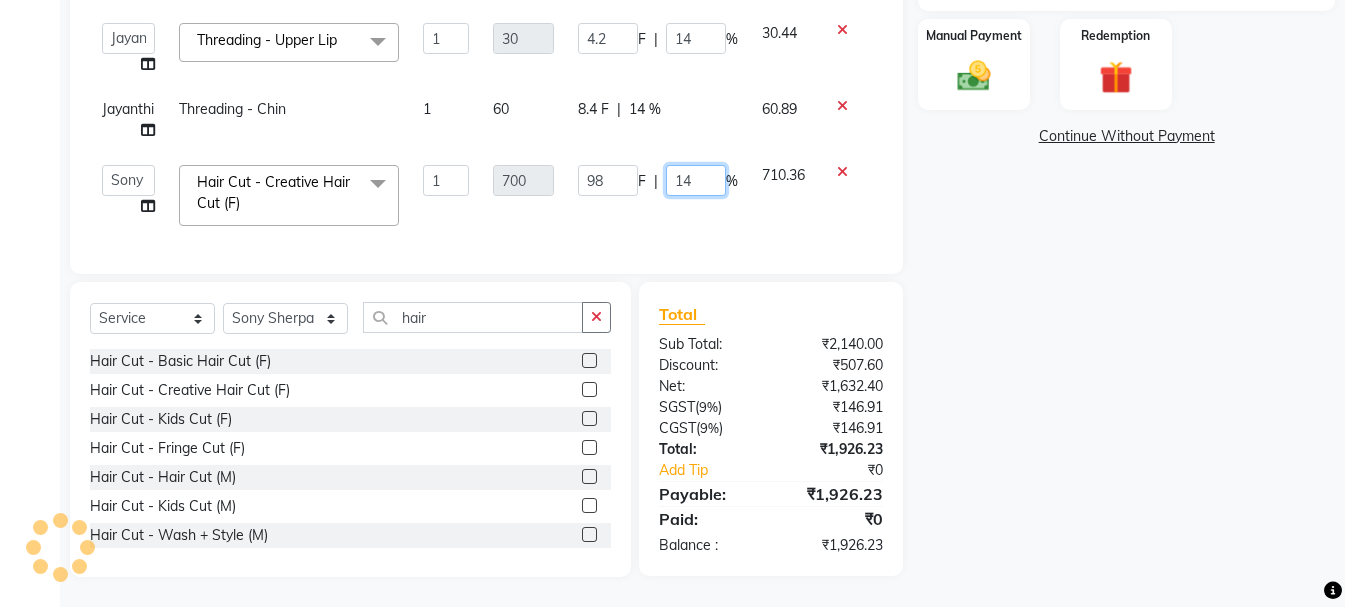 click on "14" 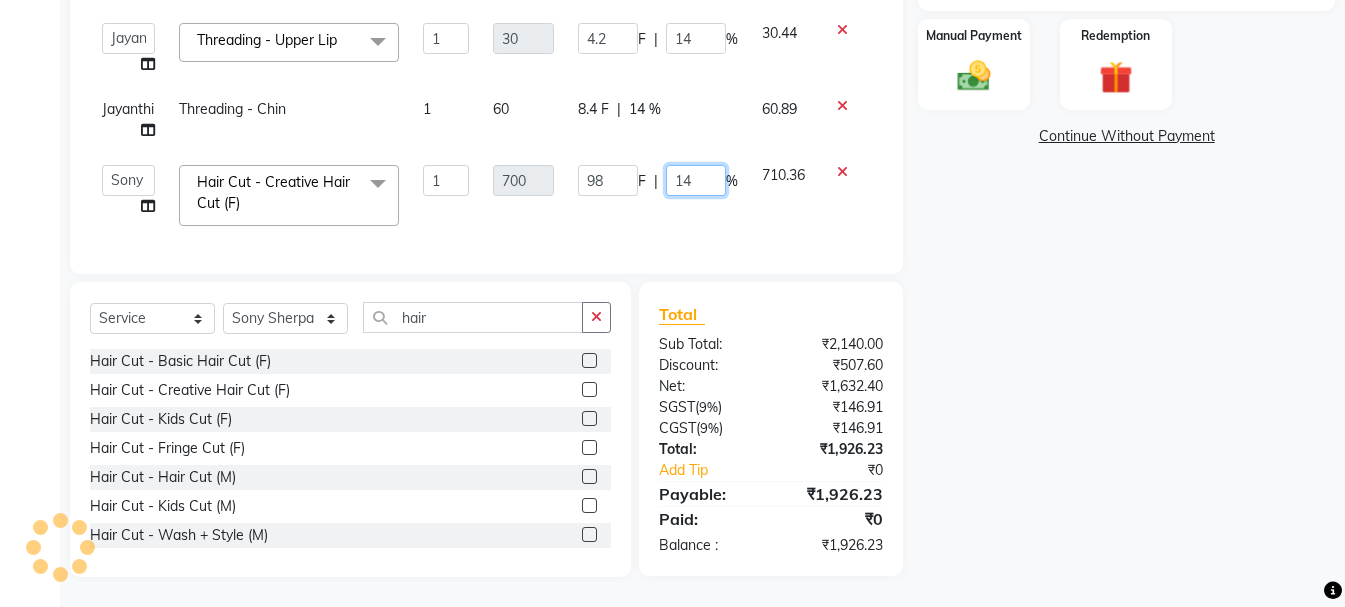 type on "1" 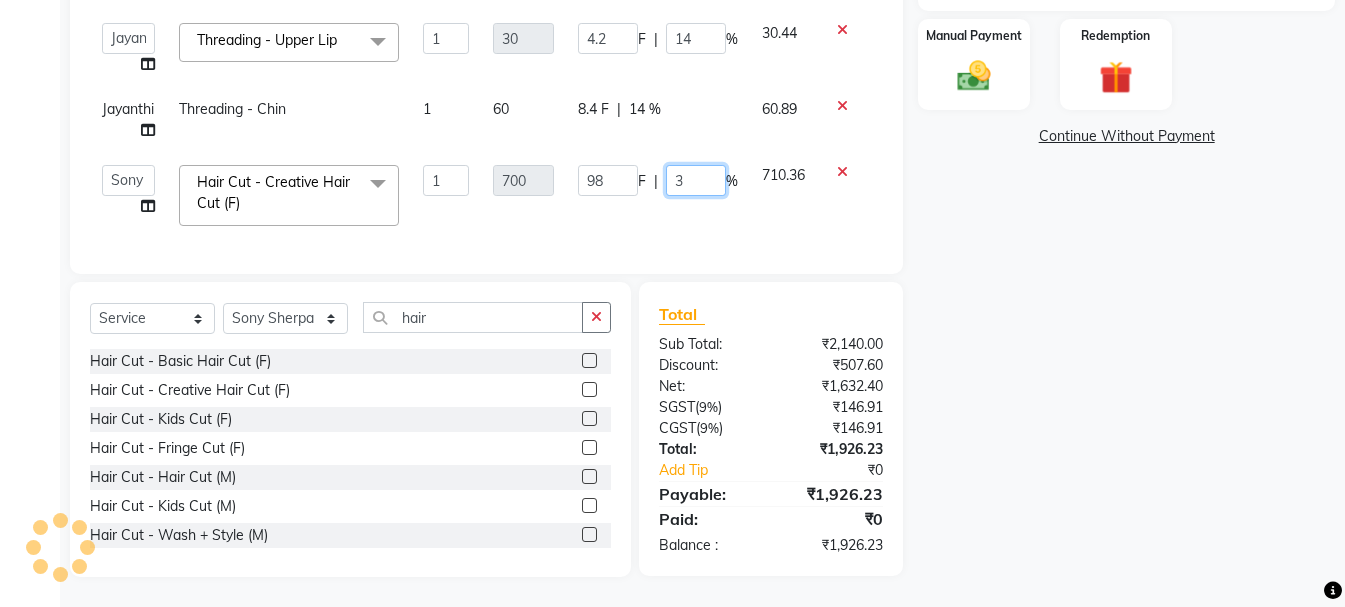 type on "30" 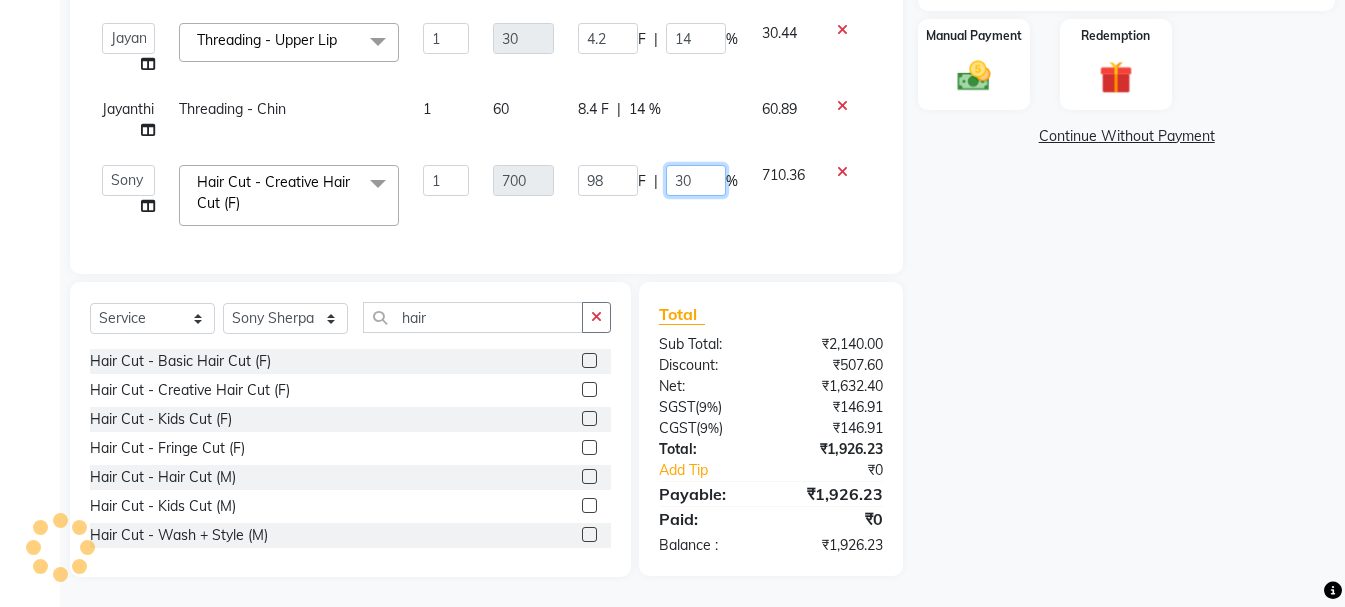 click on "30" 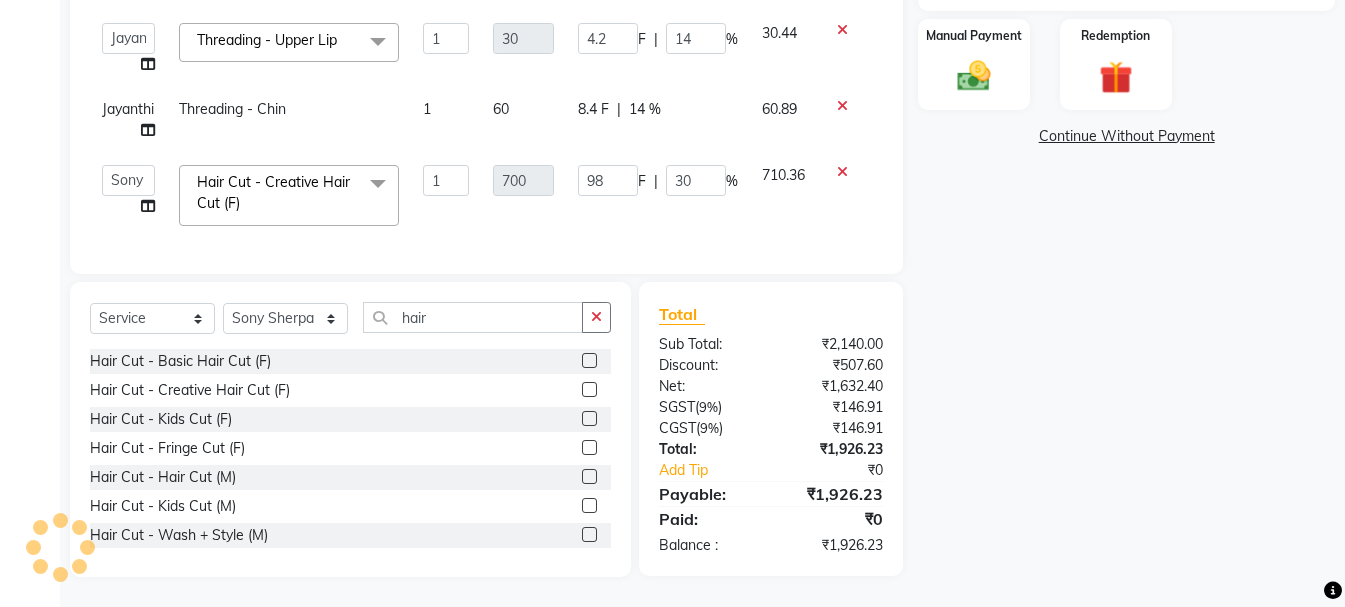 click on "Name: [PERSON_NAME]  Membership:  No Active Membership  Total Visits:   Card on file:  0 Last Visit:   - Points:   0  Coupon Code Apply Service Total:  ₹2,140.00  Discount:  Percentage   Fixed  0 Manual Payment Redemption  Continue Without Payment" 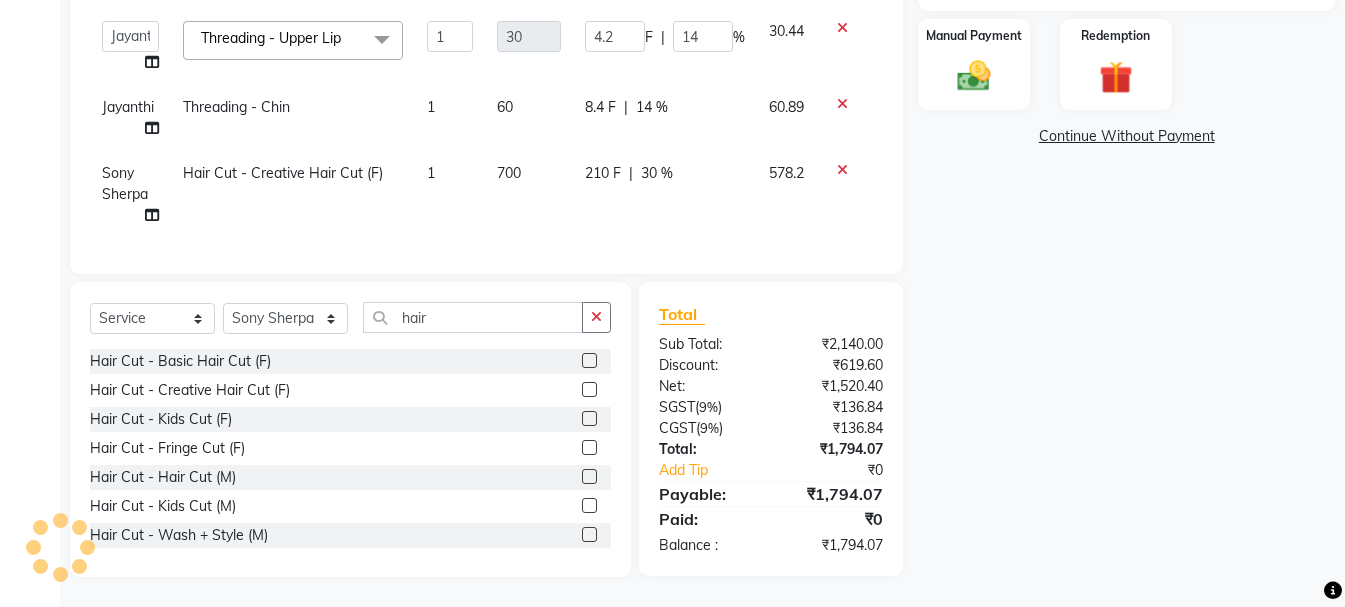 click on "30 %" 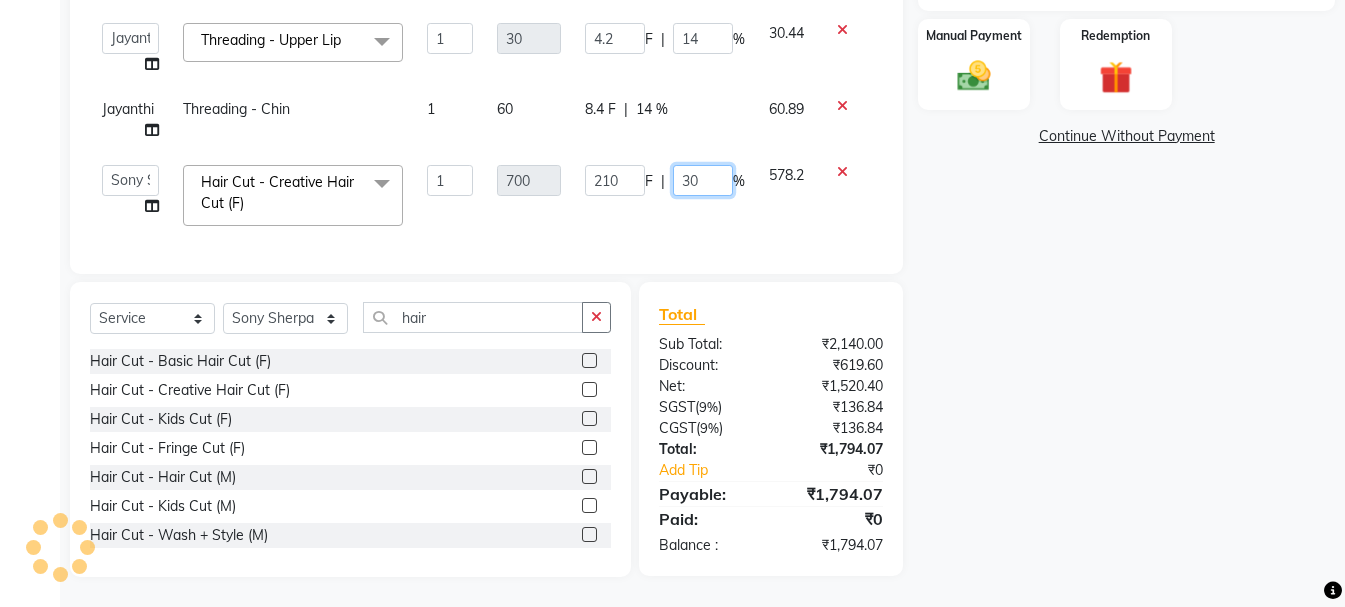 click on "30" 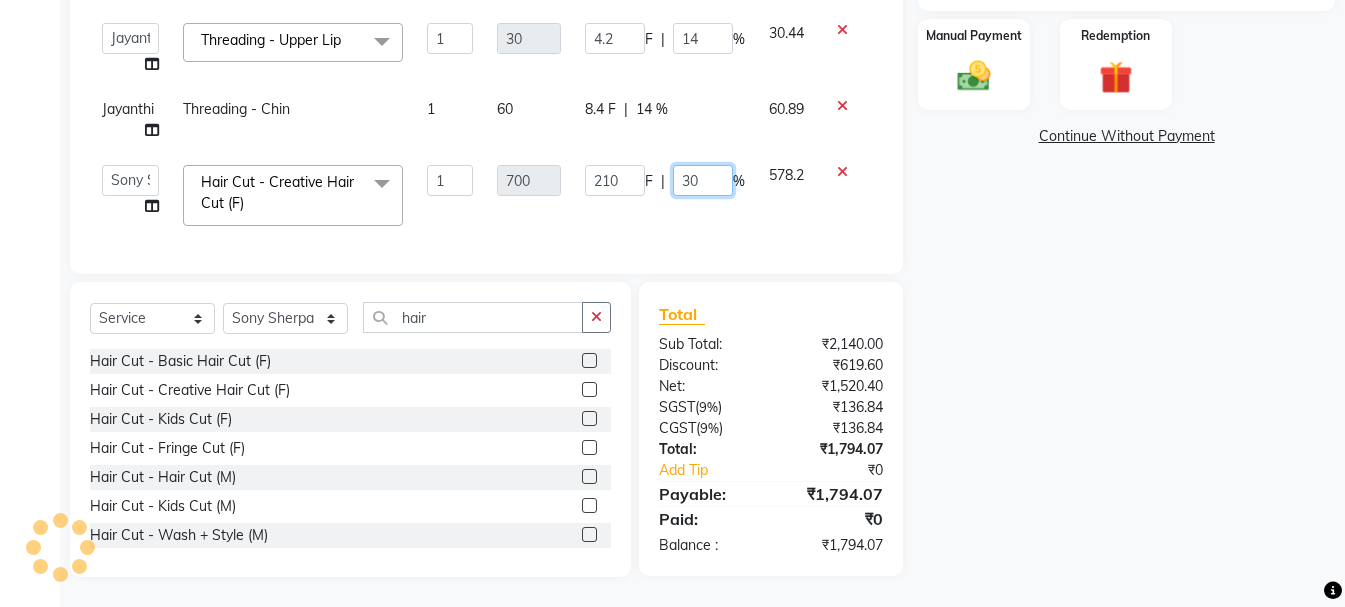 type on "3" 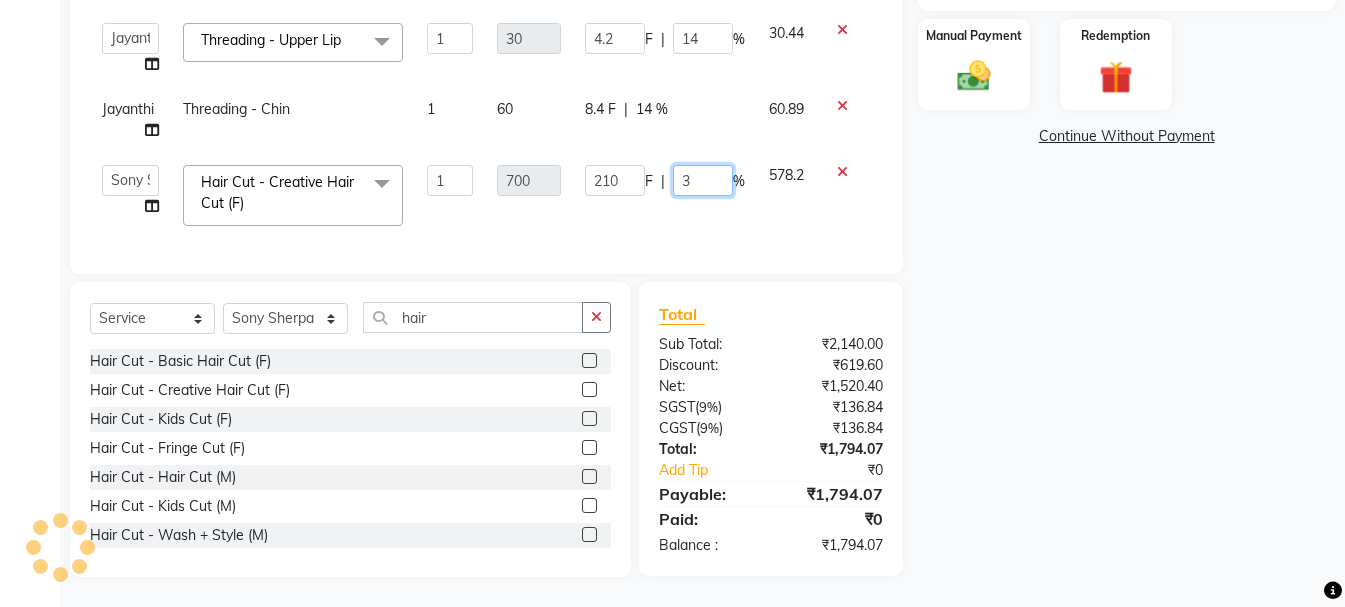 type on "33" 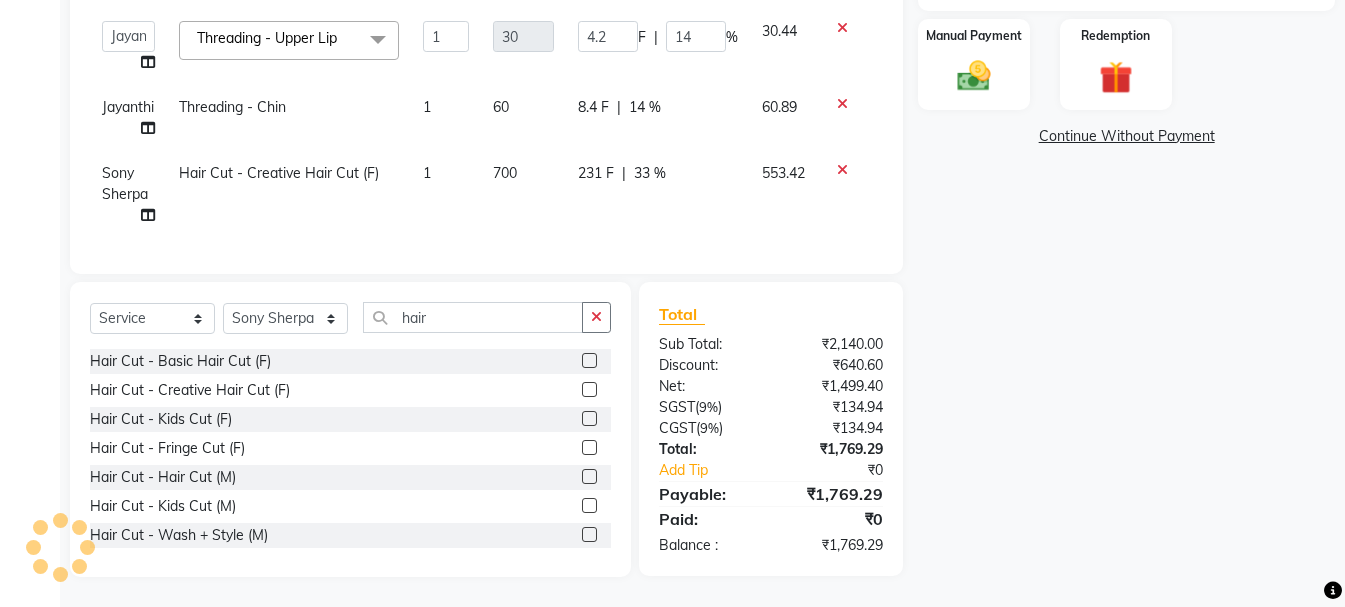 click on "Name: [PERSON_NAME]  Membership:  No Active Membership  Total Visits:   Card on file:  0 Last Visit:   - Points:   0  Coupon Code Apply Service Total:  ₹2,140.00  Discount:  Percentage   Fixed  0 Manual Payment Redemption  Continue Without Payment" 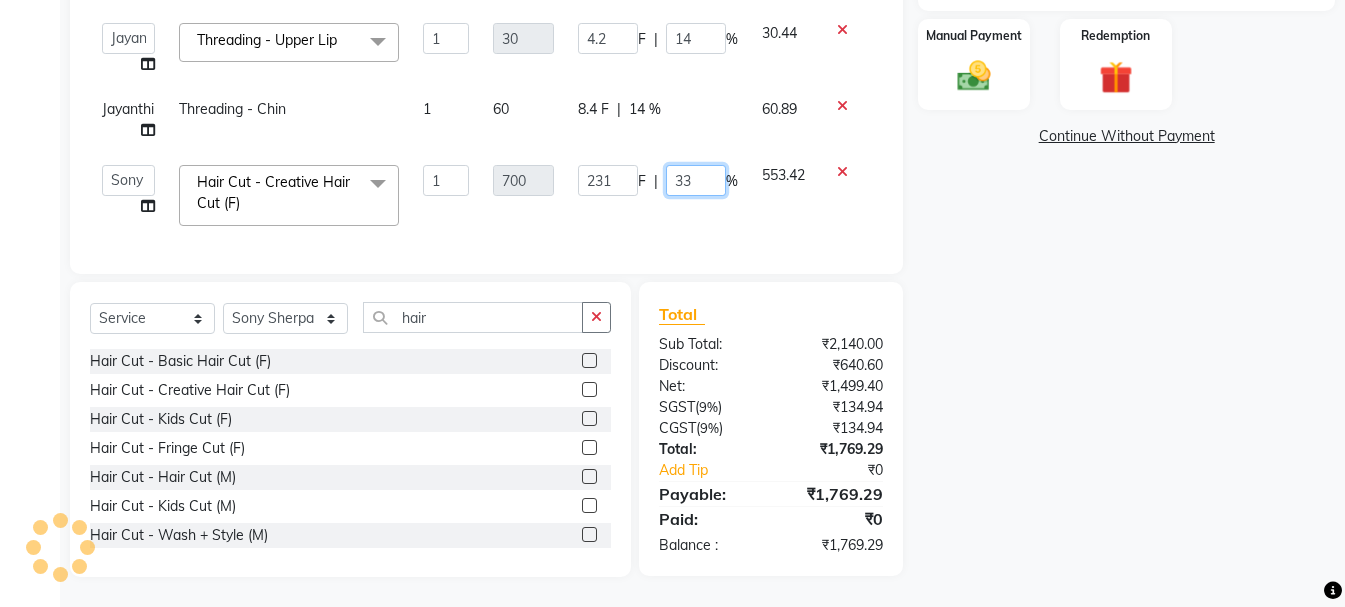 click on "33" 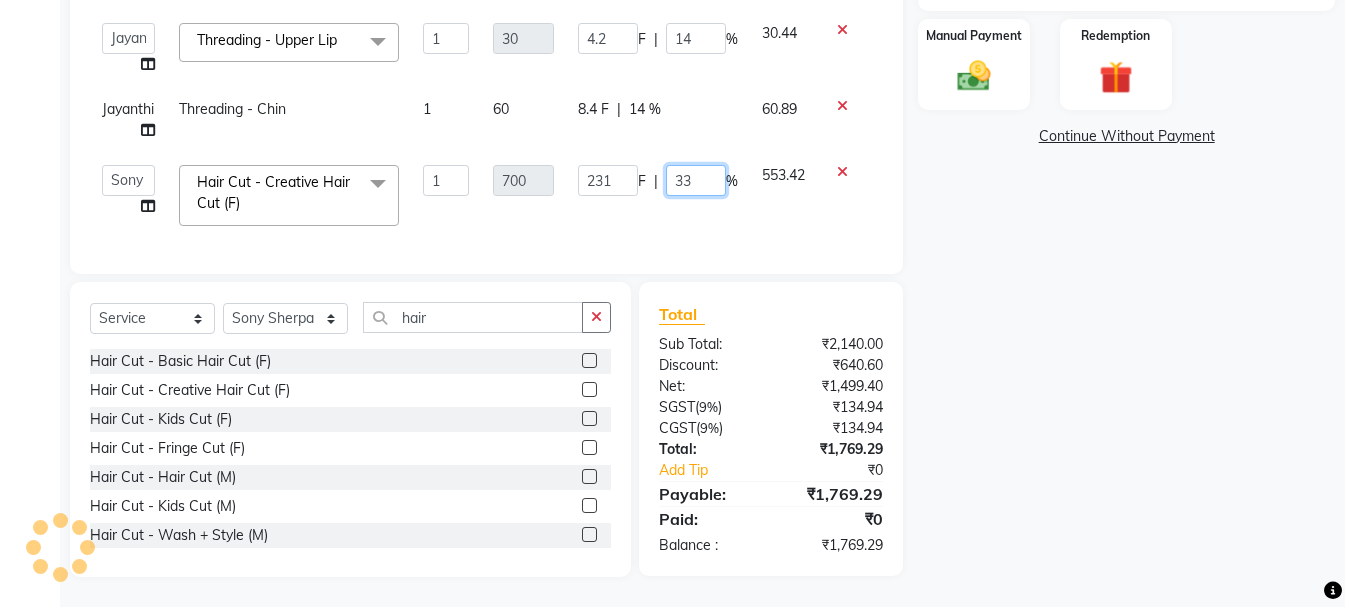 type on "3" 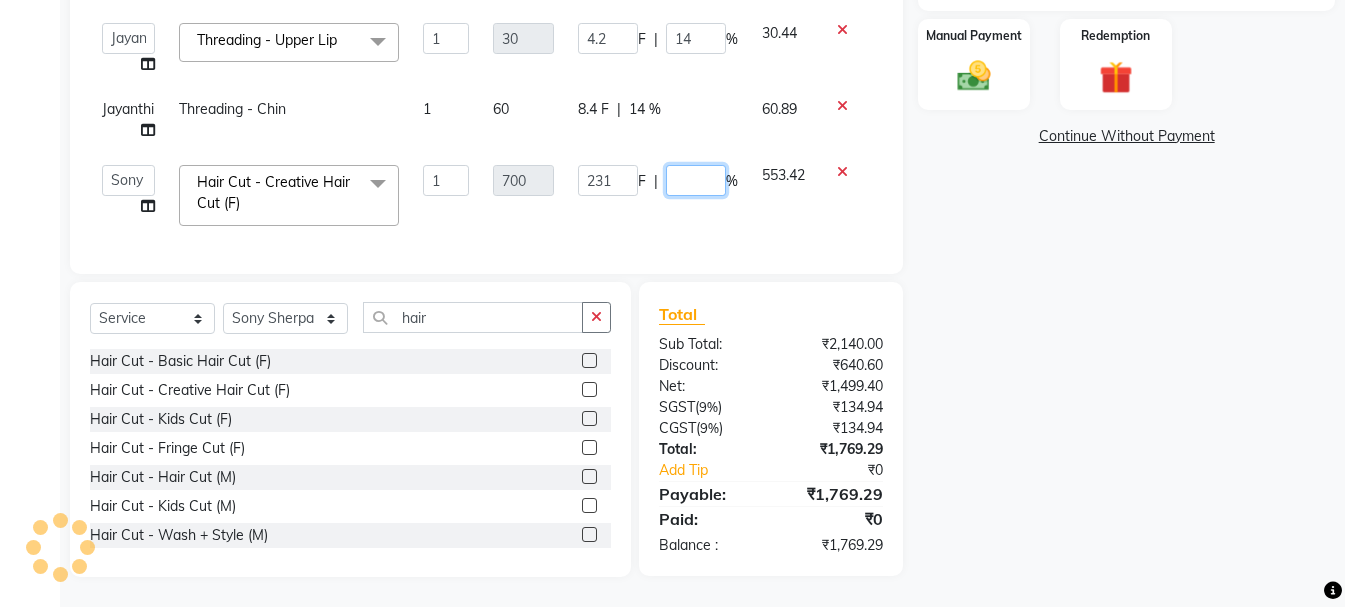 type on "2" 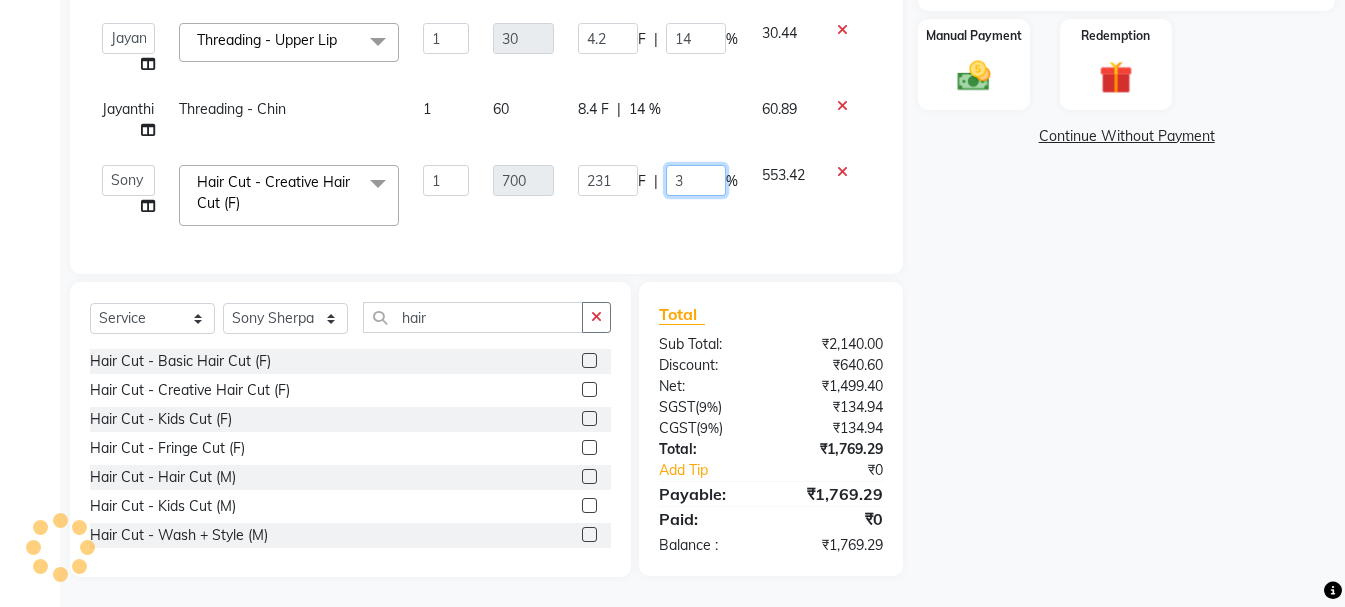 type on "32" 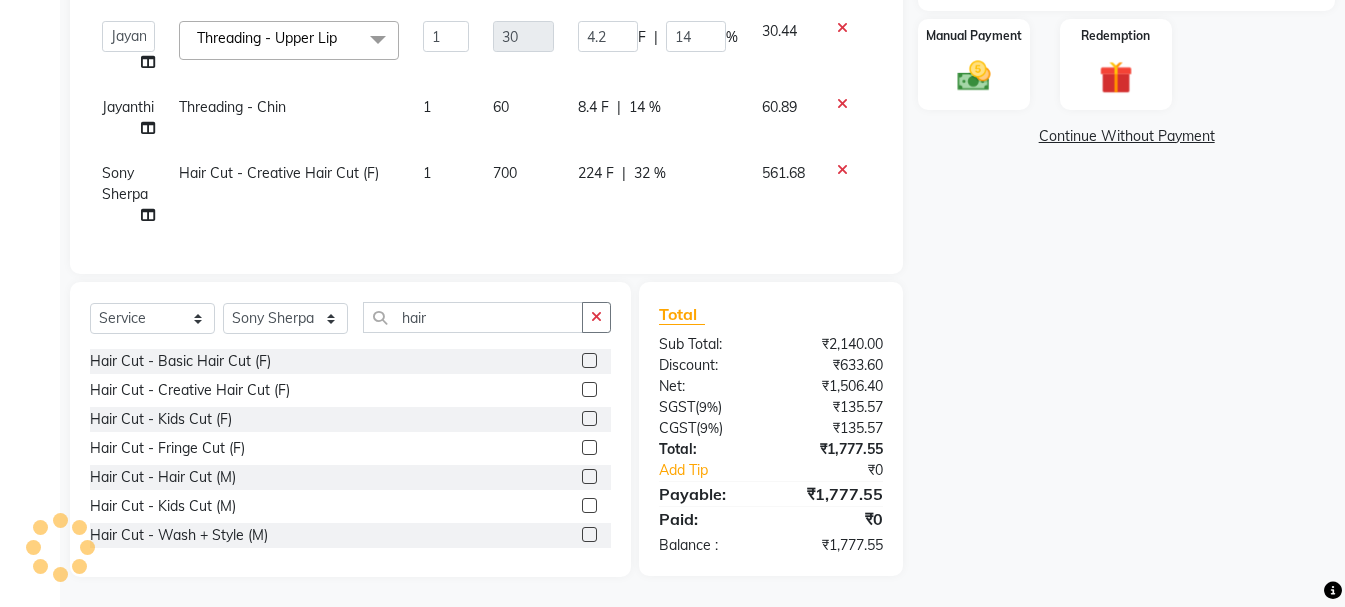 click on "Name: [PERSON_NAME]  Membership:  No Active Membership  Total Visits:   Card on file:  0 Last Visit:   - Points:   0  Coupon Code Apply Service Total:  ₹2,140.00  Discount:  Percentage   Fixed  0 Manual Payment Redemption  Continue Without Payment" 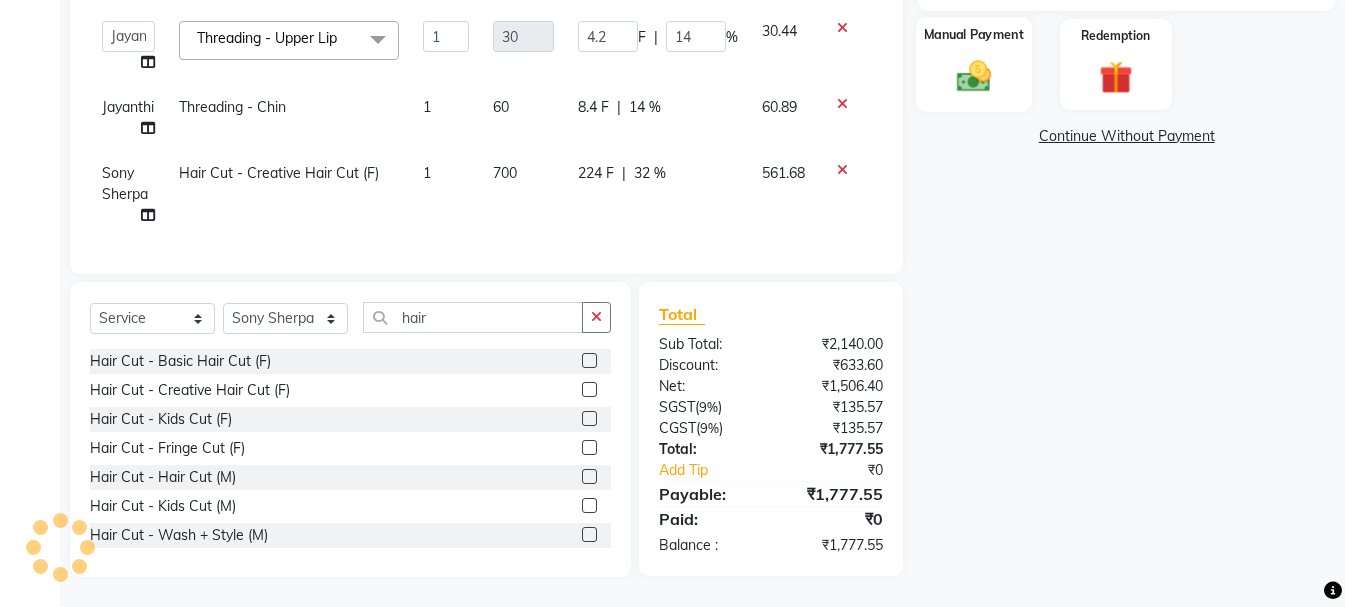 click 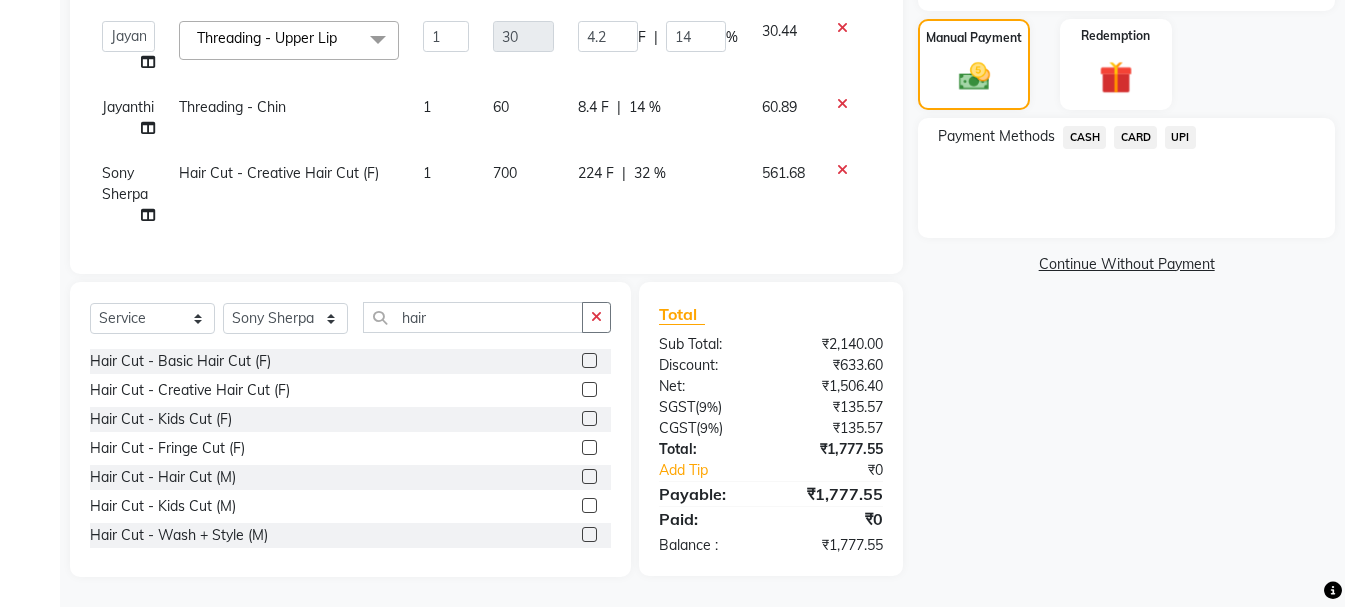 click on "UPI" 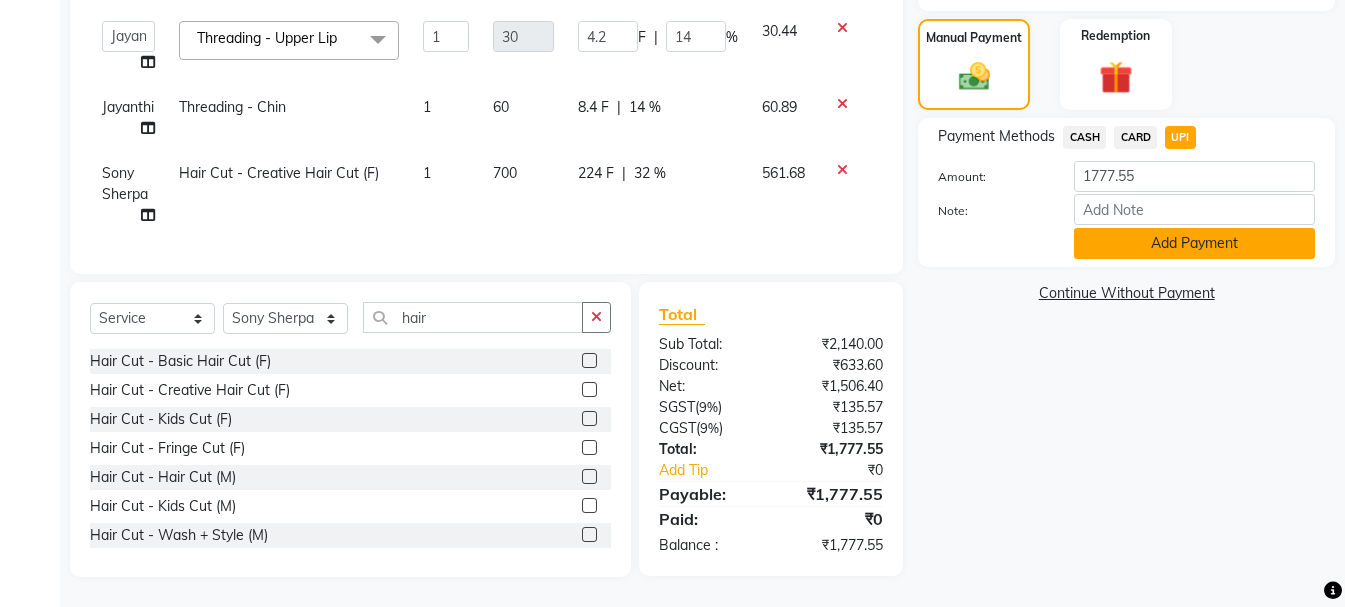 click on "Add Payment" 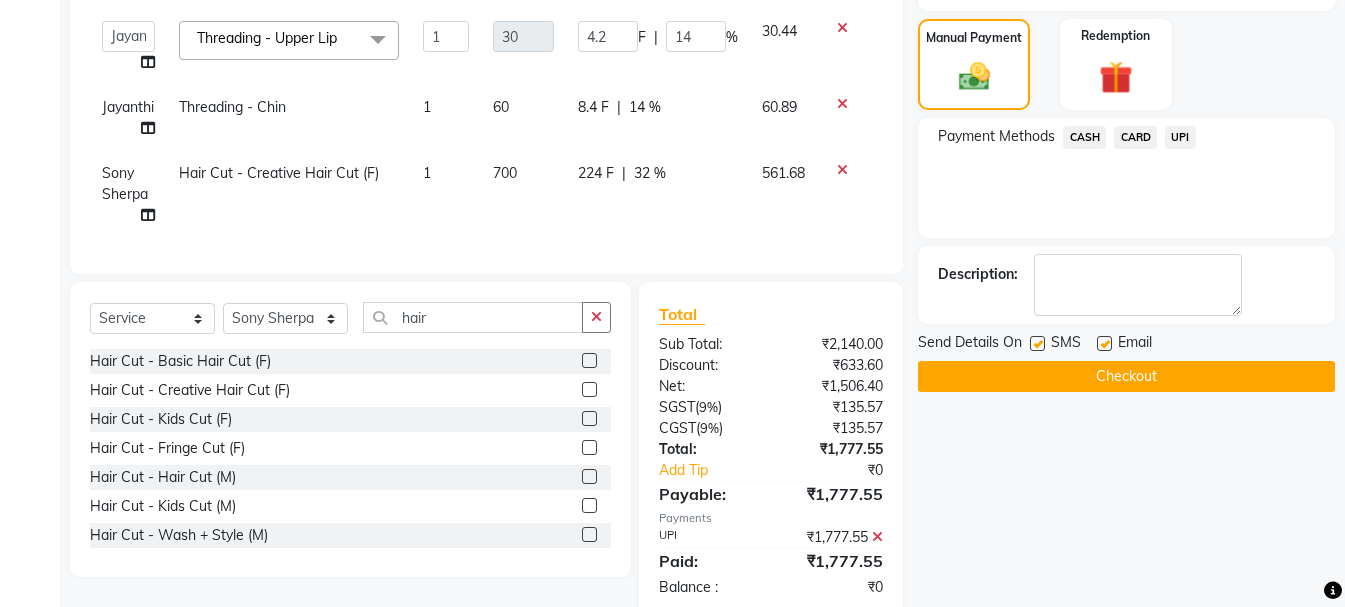 click on "Checkout" 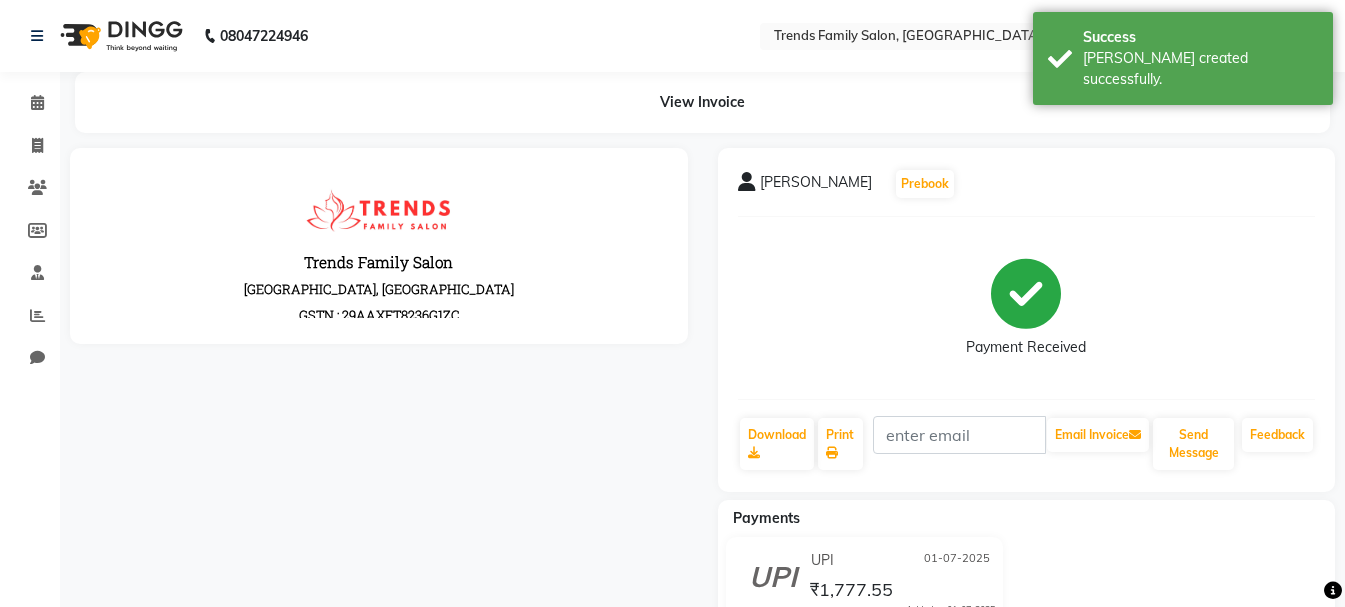 scroll, scrollTop: 0, scrollLeft: 0, axis: both 